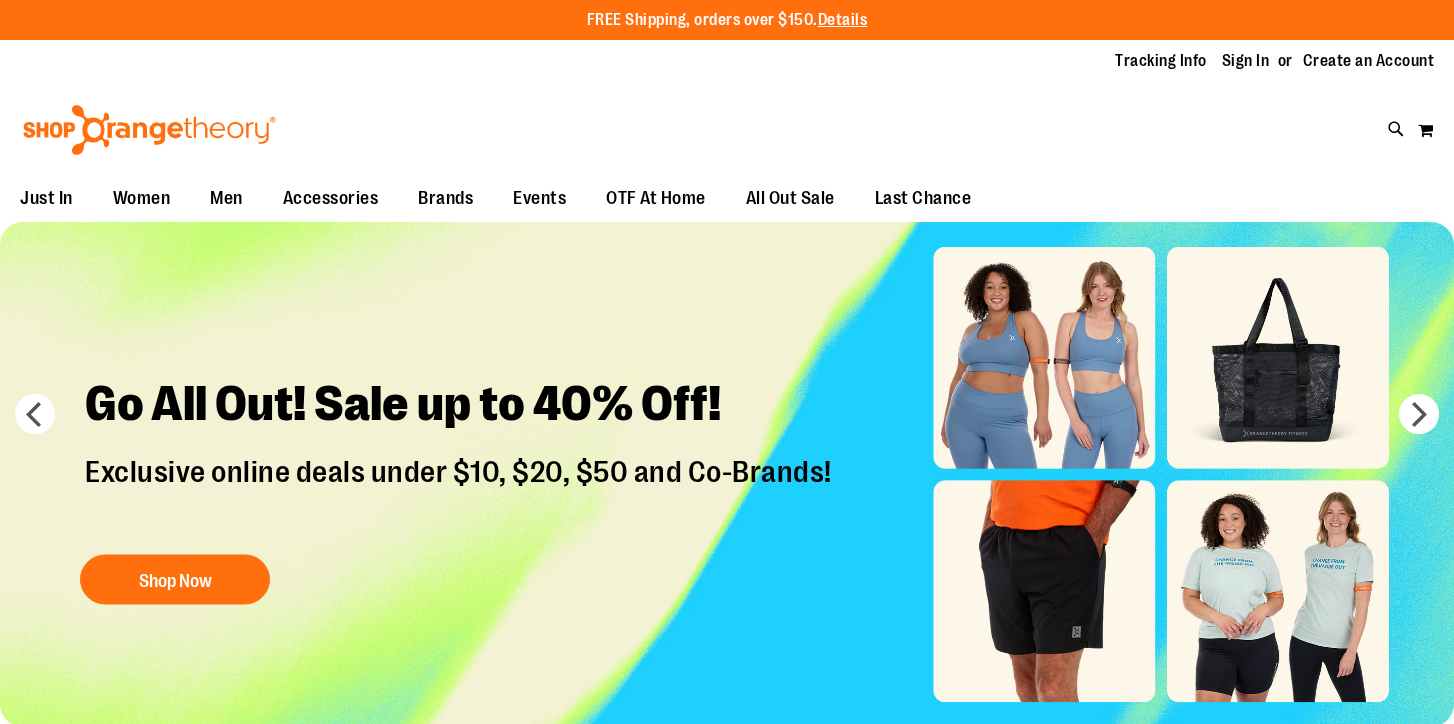 scroll, scrollTop: 0, scrollLeft: 0, axis: both 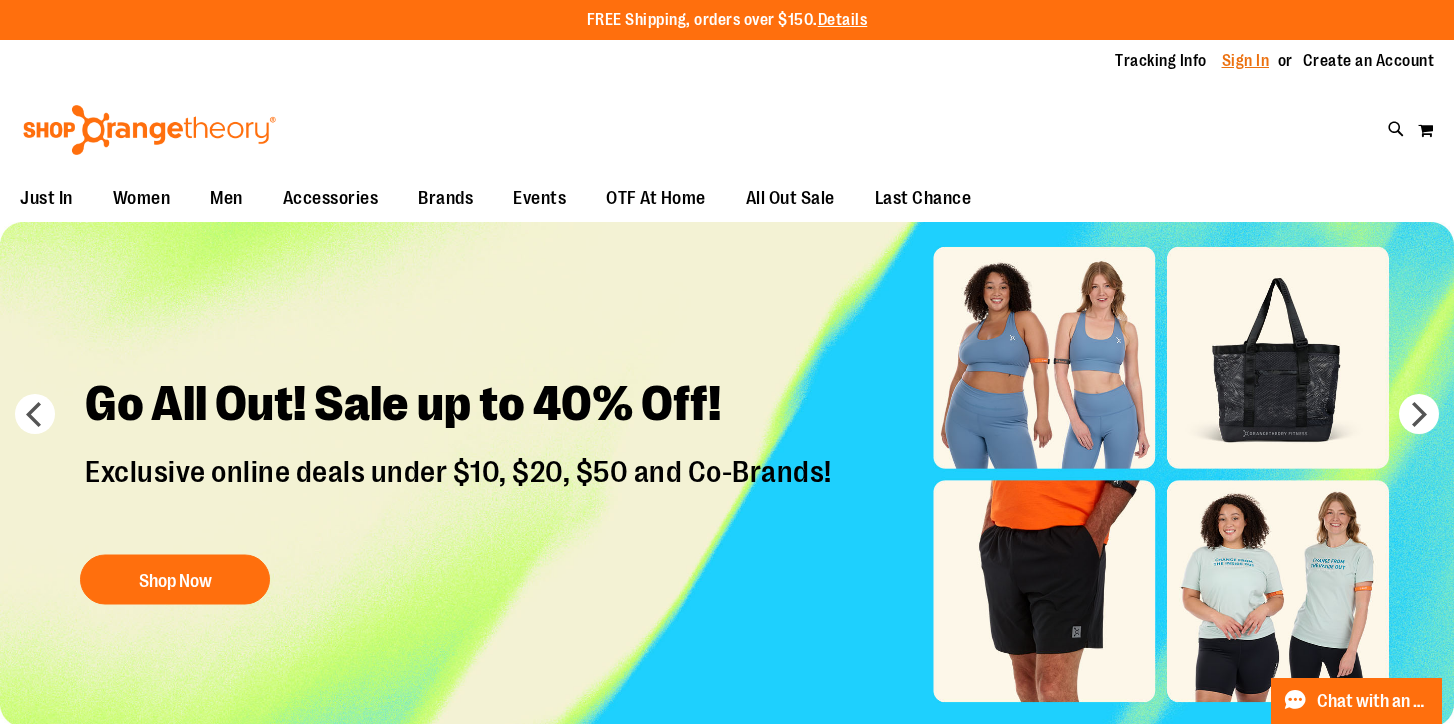 click on "Sign In" at bounding box center (1246, 61) 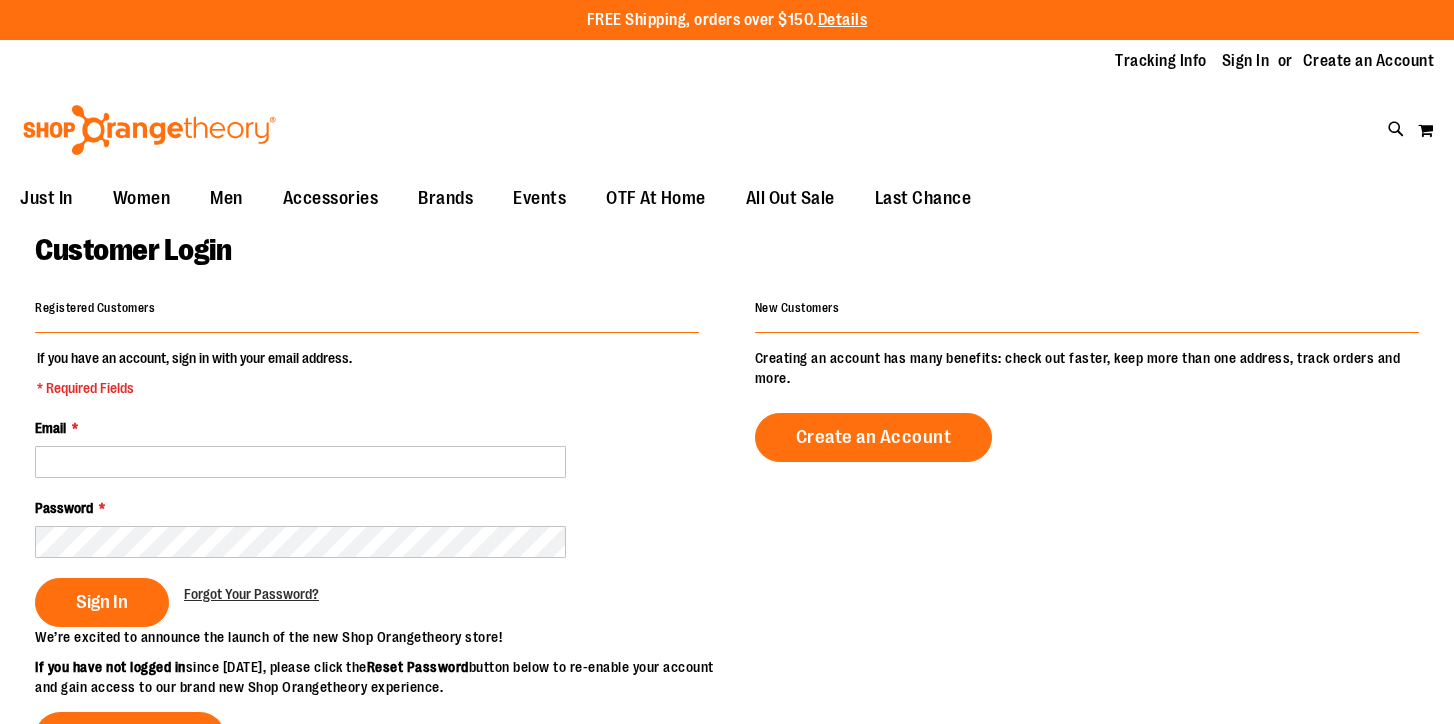 scroll, scrollTop: 0, scrollLeft: 0, axis: both 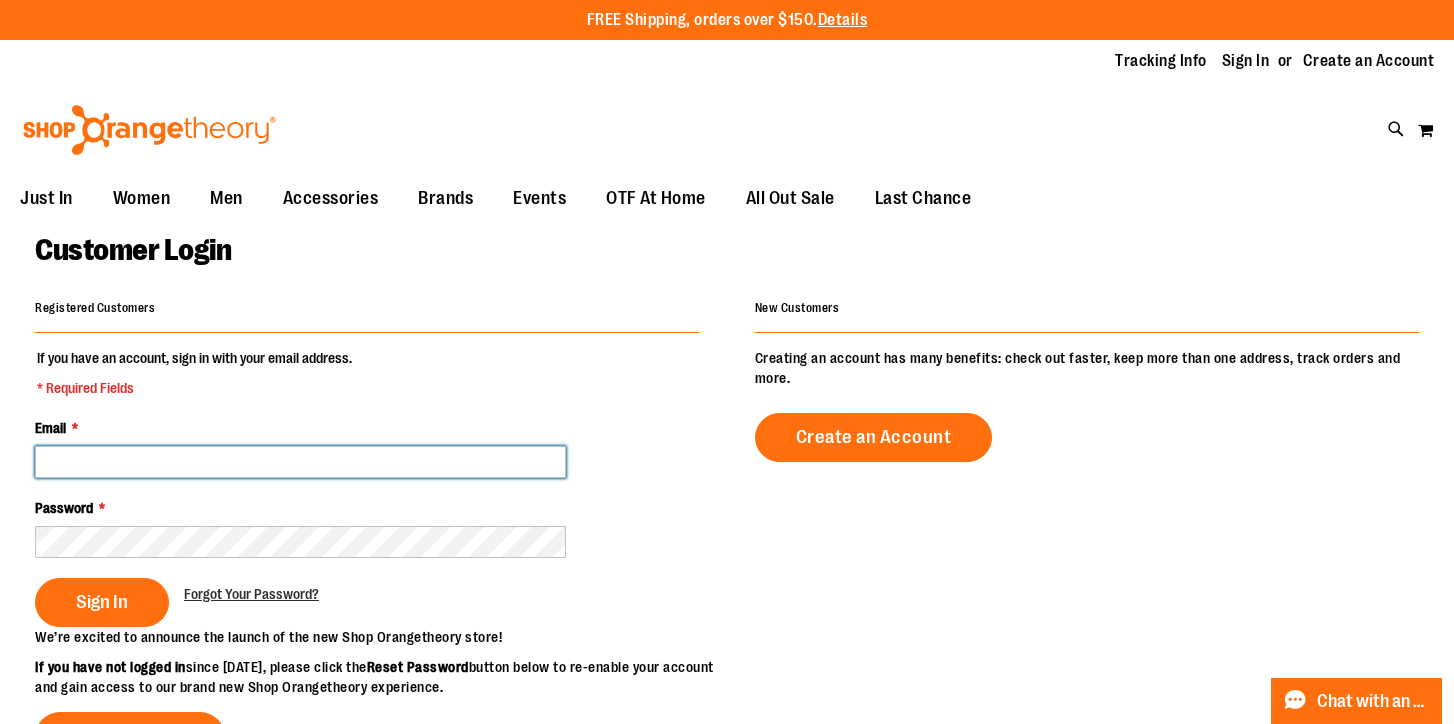 click on "Email *" at bounding box center [300, 462] 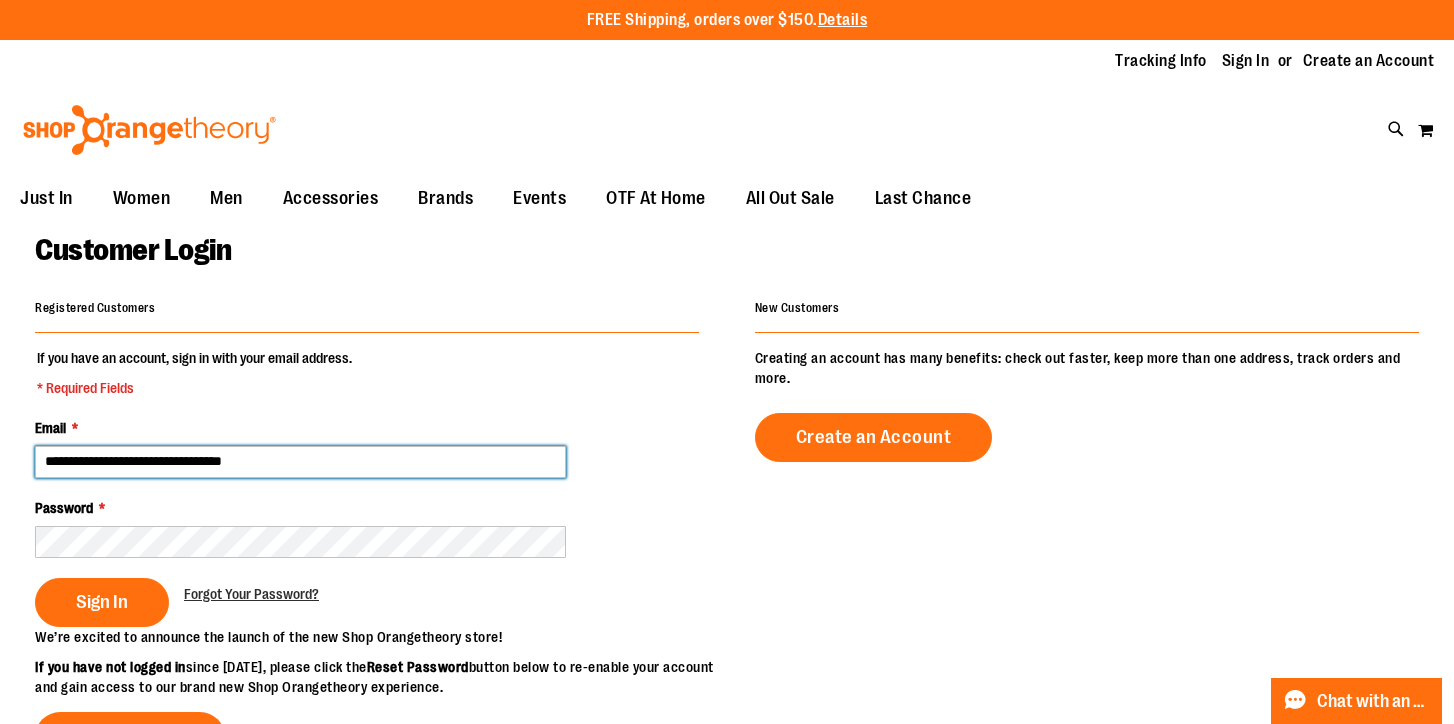 click on "**********" at bounding box center (300, 462) 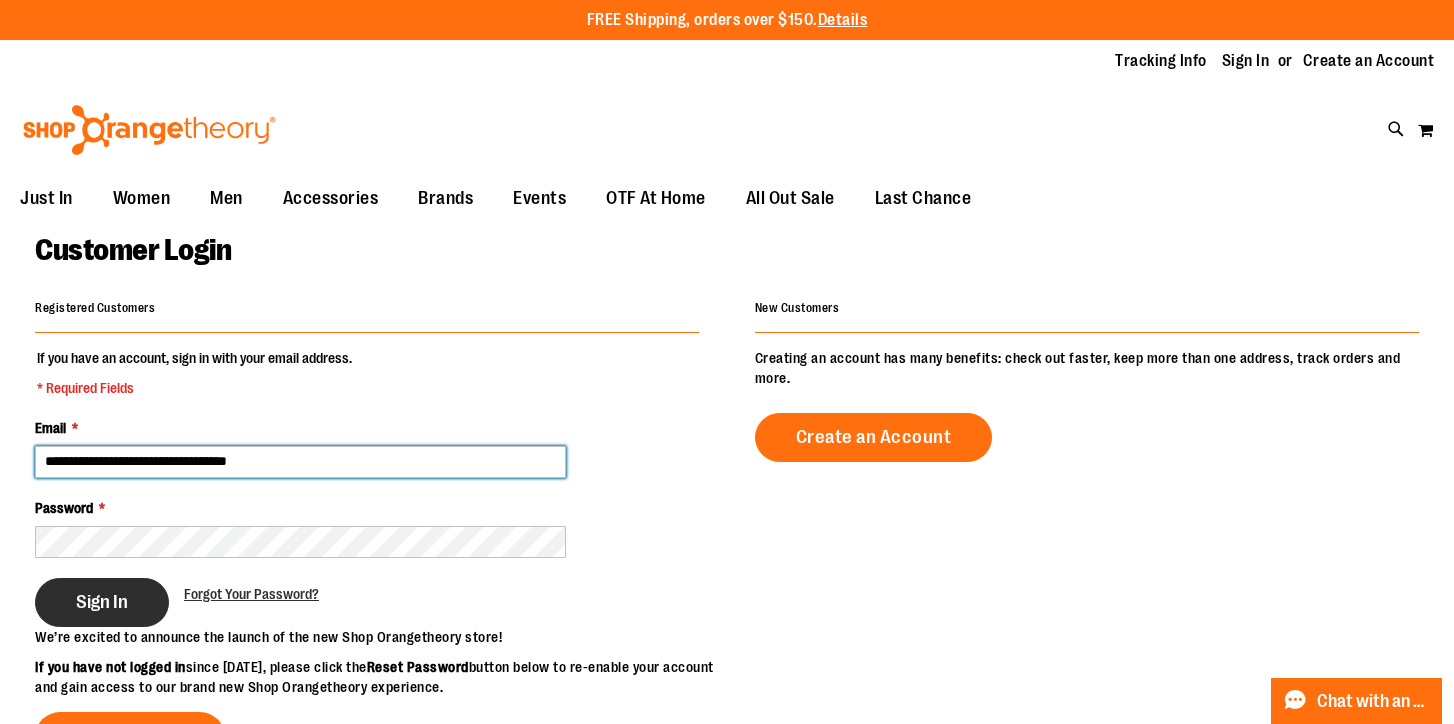 type on "**********" 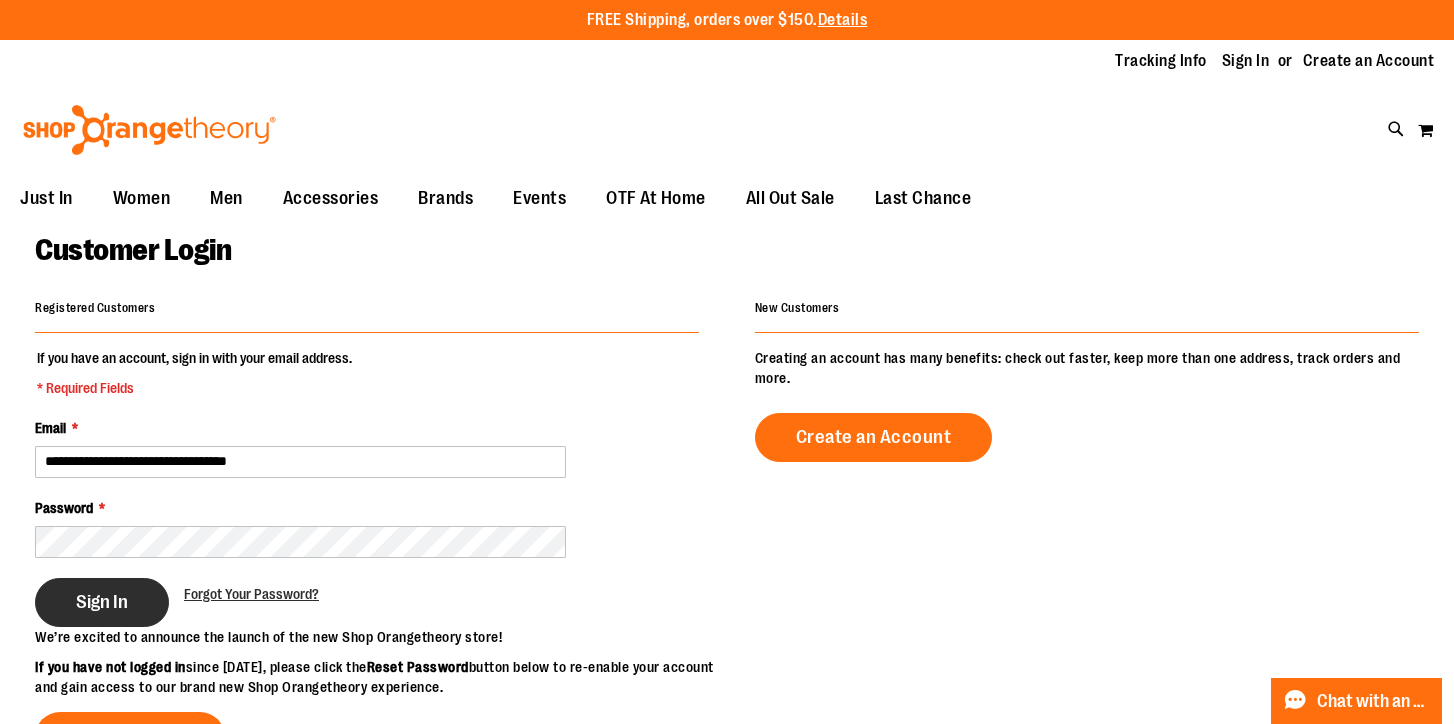 click on "Sign In" at bounding box center [102, 602] 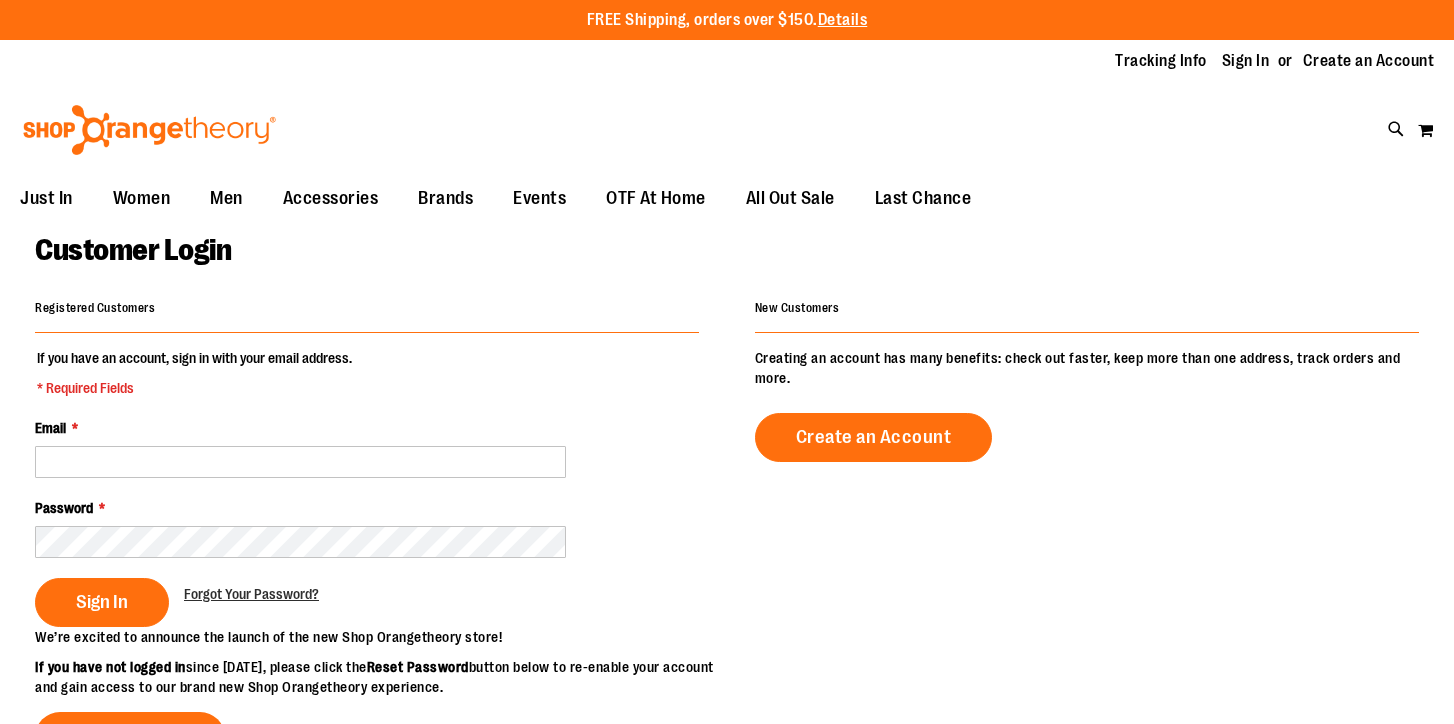 scroll, scrollTop: 0, scrollLeft: 0, axis: both 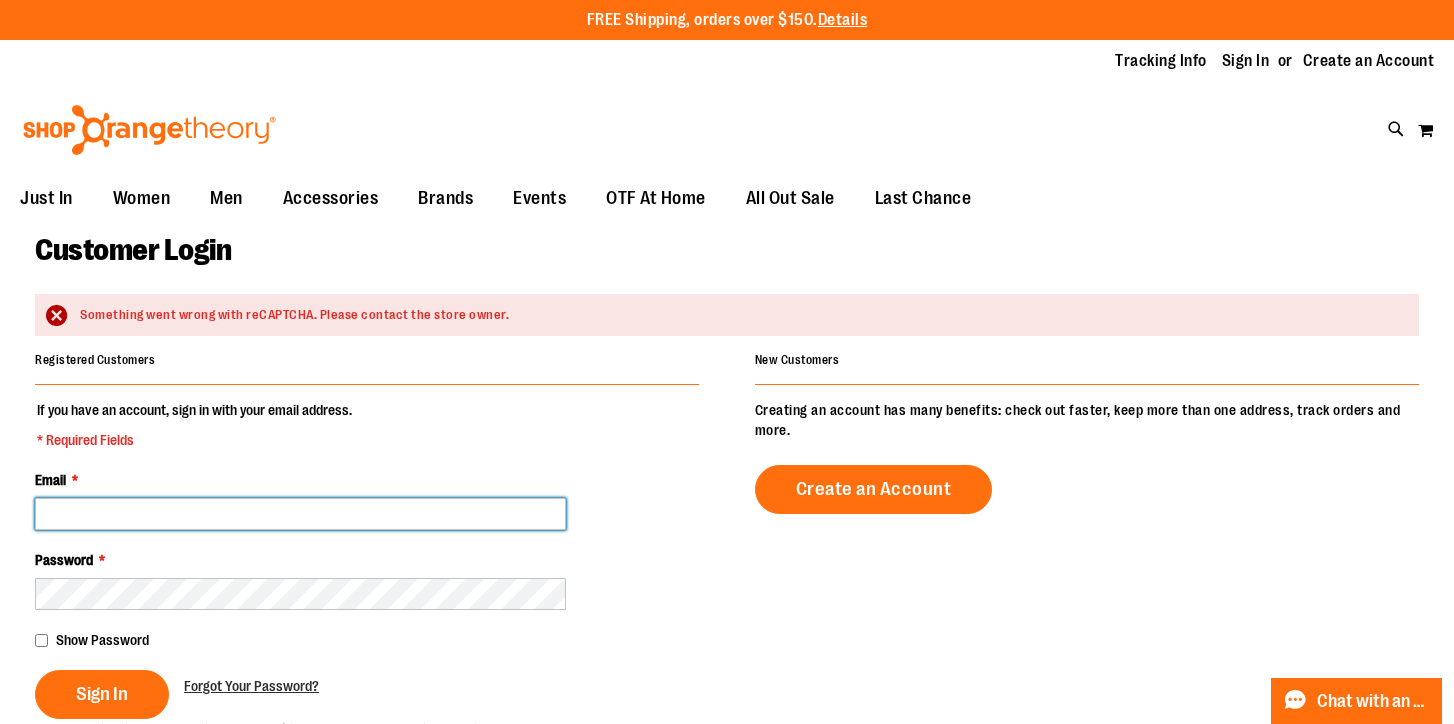 click on "Email *" at bounding box center [300, 514] 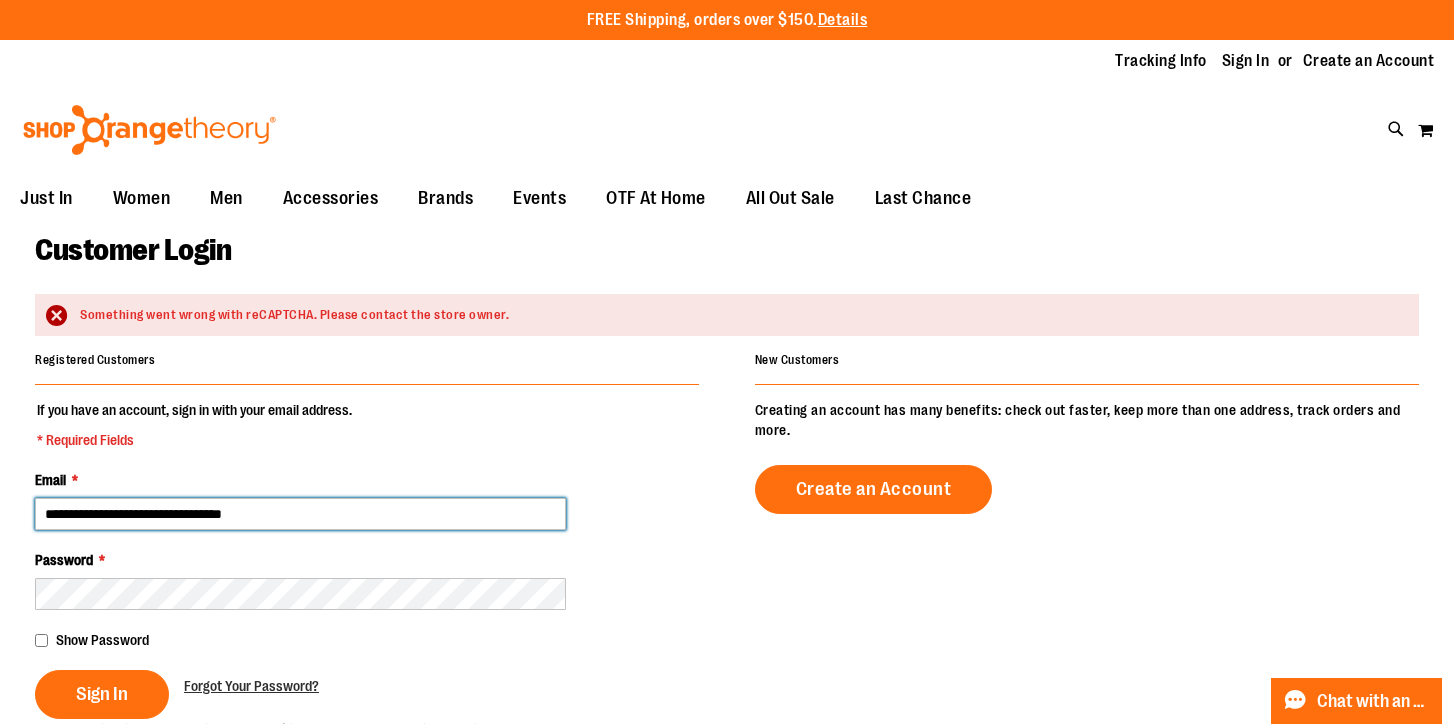 click on "**********" at bounding box center (300, 514) 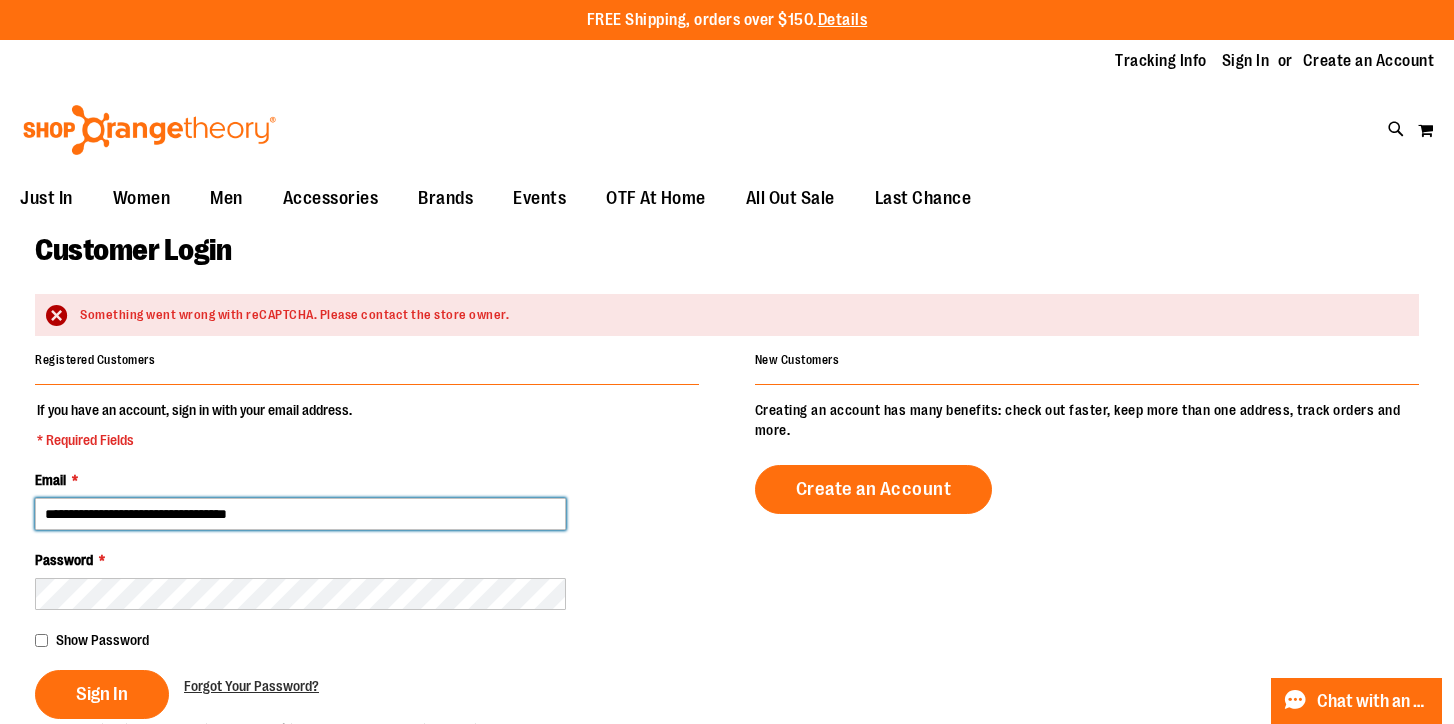 click on "**********" at bounding box center (300, 514) 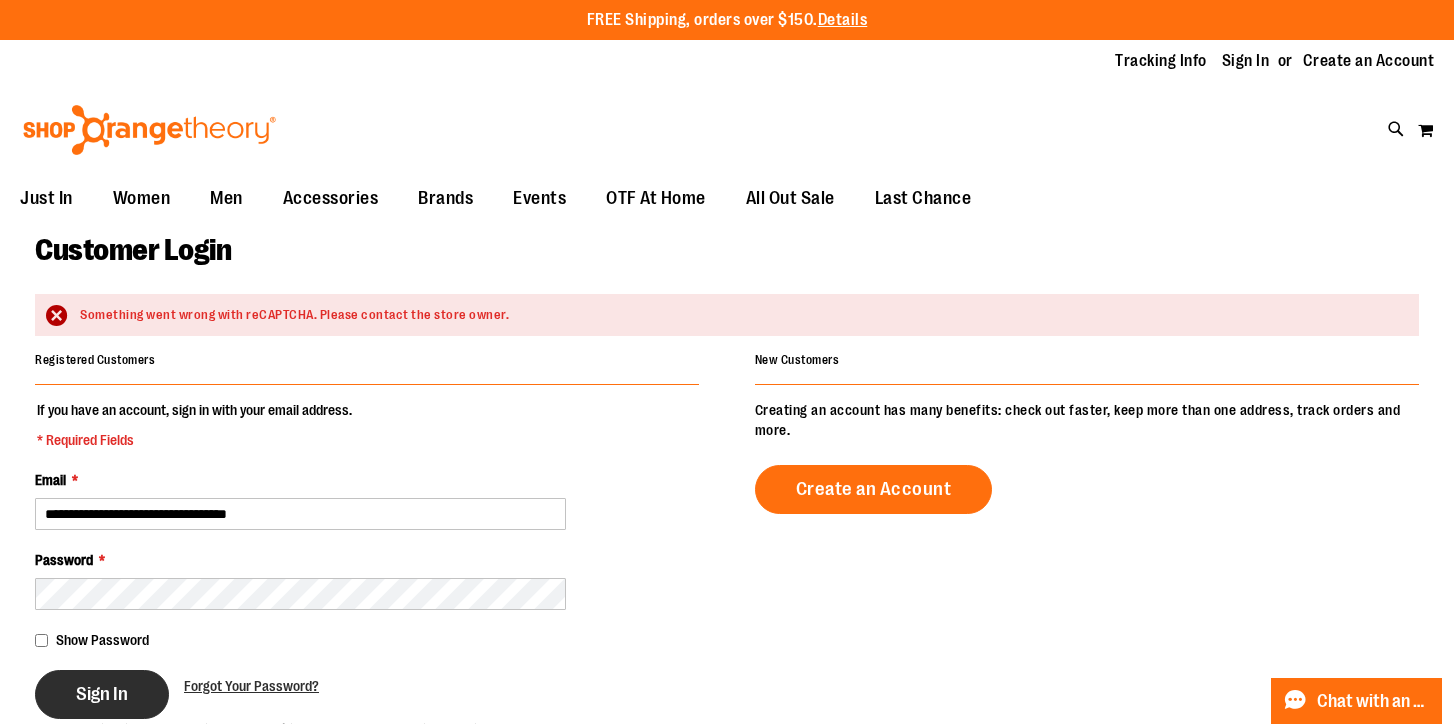 click on "Sign In" at bounding box center [102, 694] 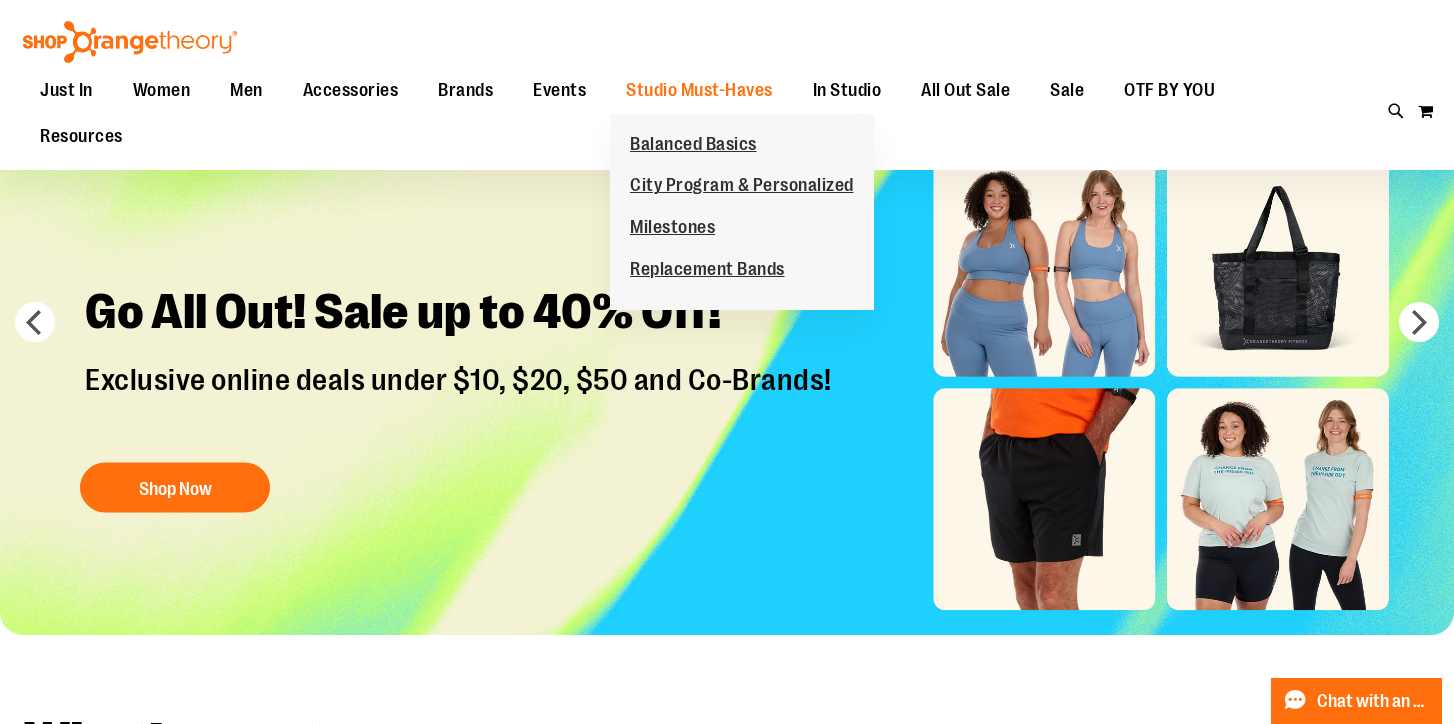 scroll, scrollTop: 82, scrollLeft: 0, axis: vertical 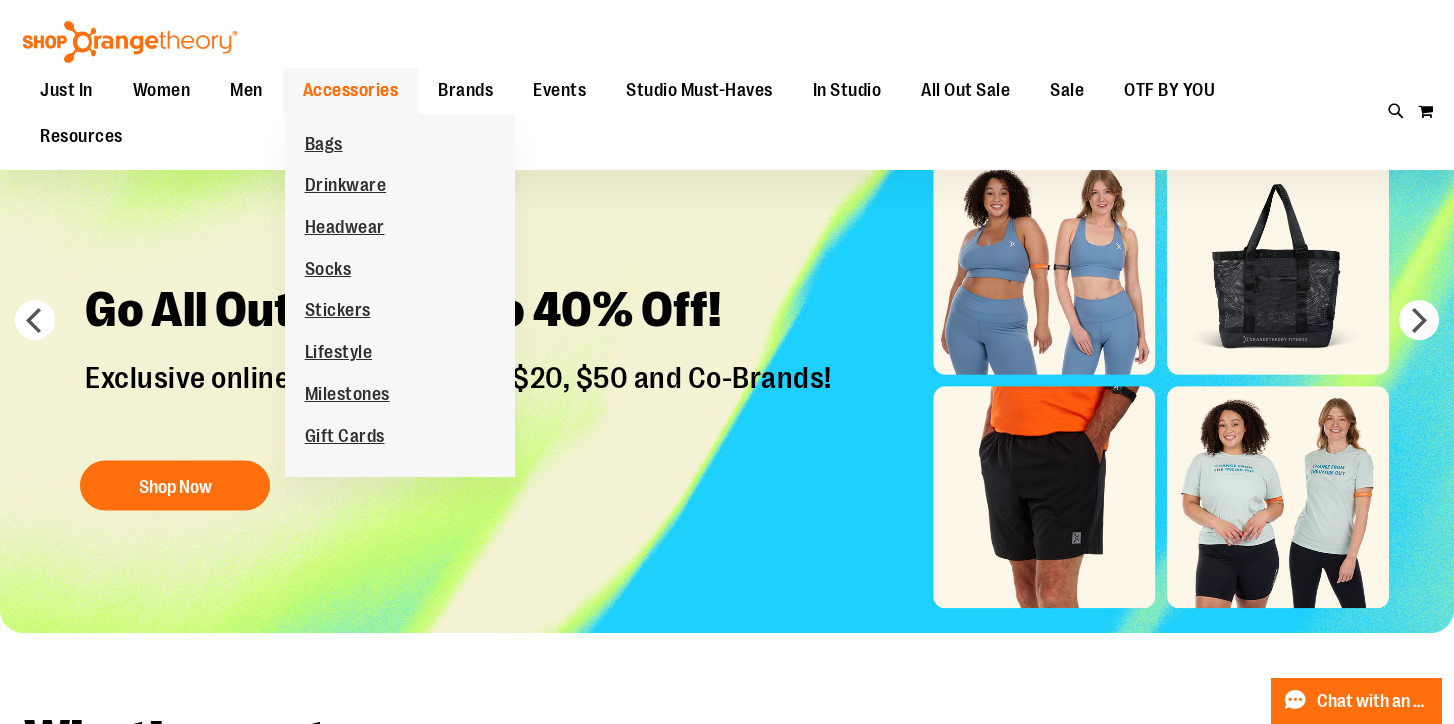 click on "Accessories" at bounding box center [351, 90] 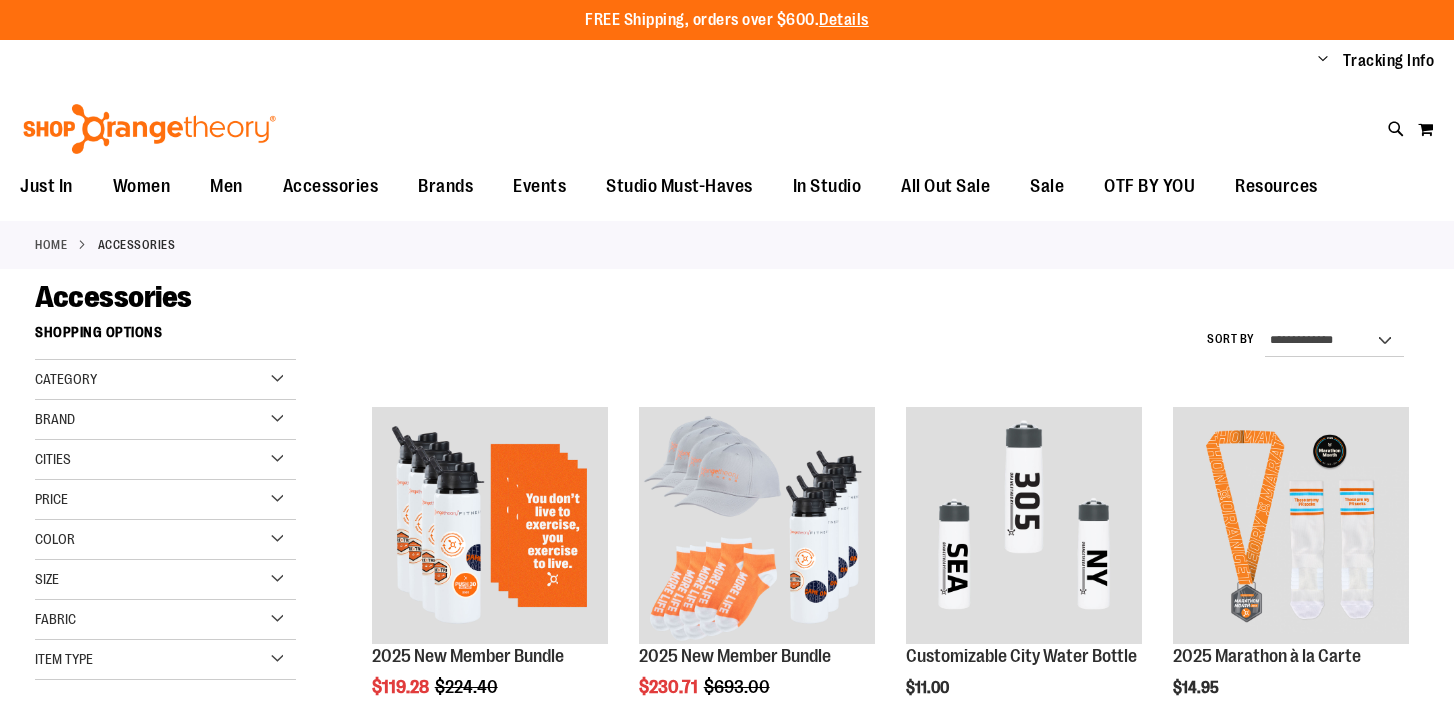 scroll, scrollTop: 0, scrollLeft: 0, axis: both 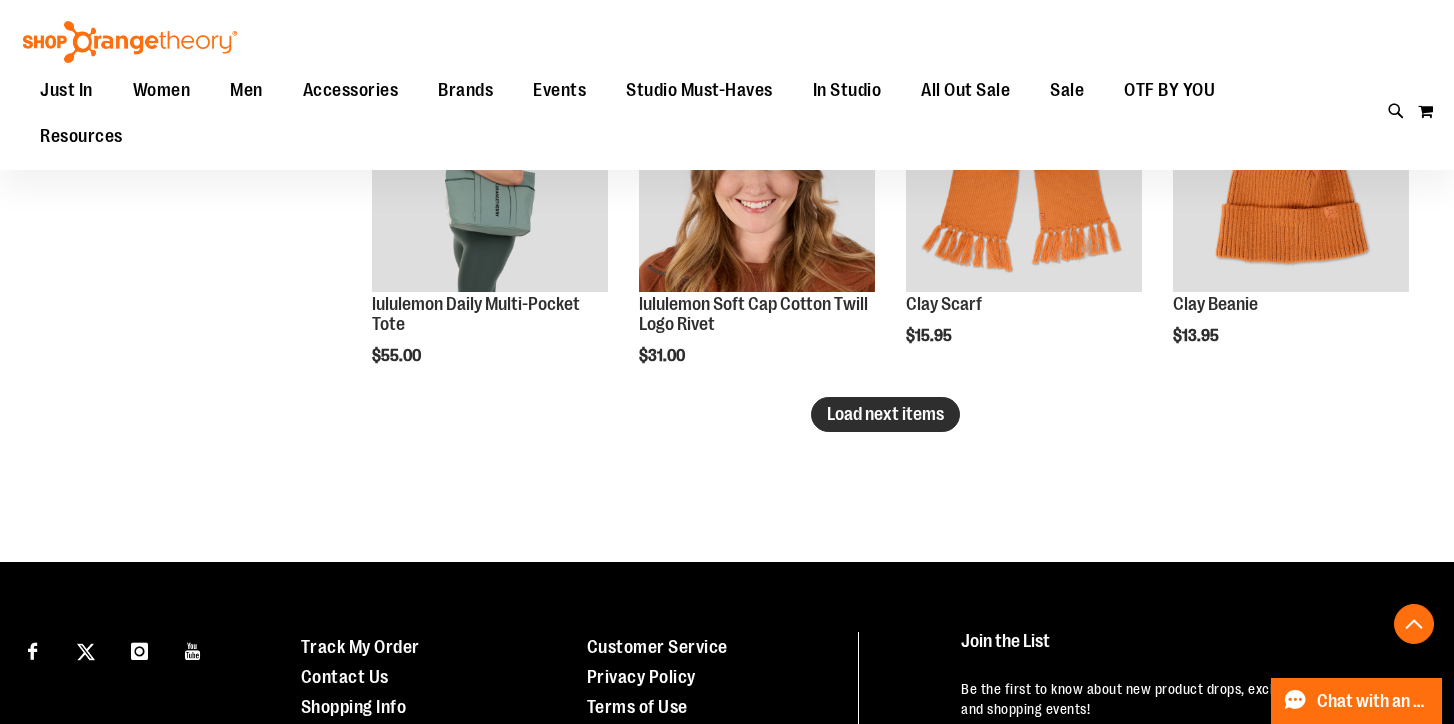 click on "Load next items" at bounding box center (885, 414) 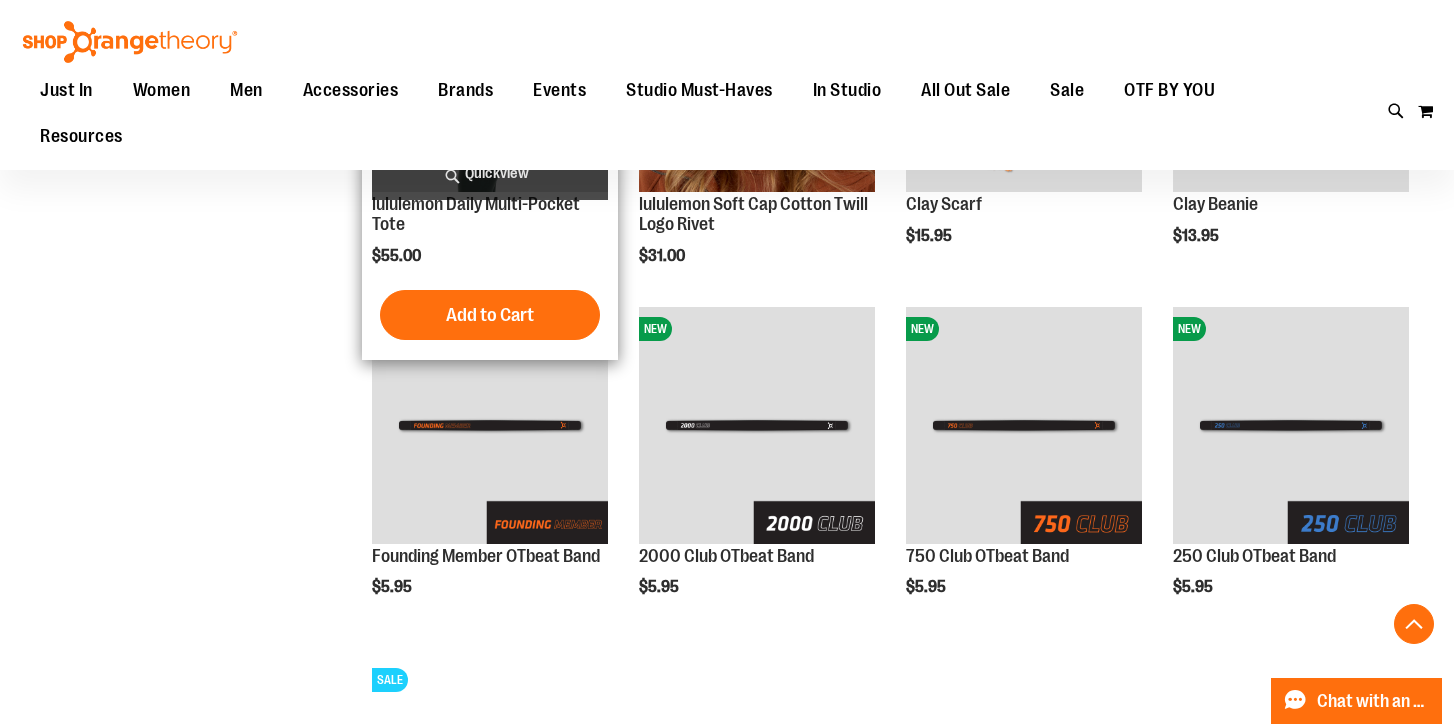 scroll, scrollTop: 3253, scrollLeft: 0, axis: vertical 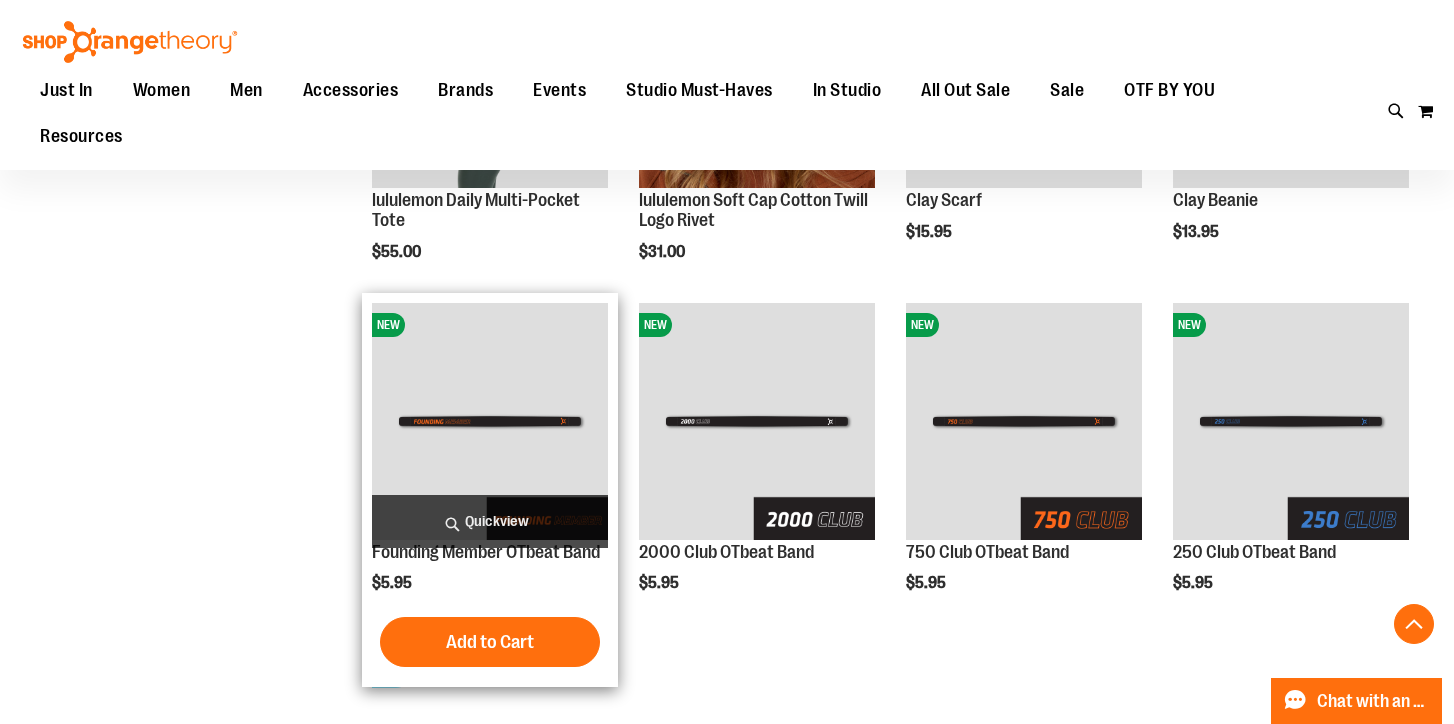 click at bounding box center [490, 421] 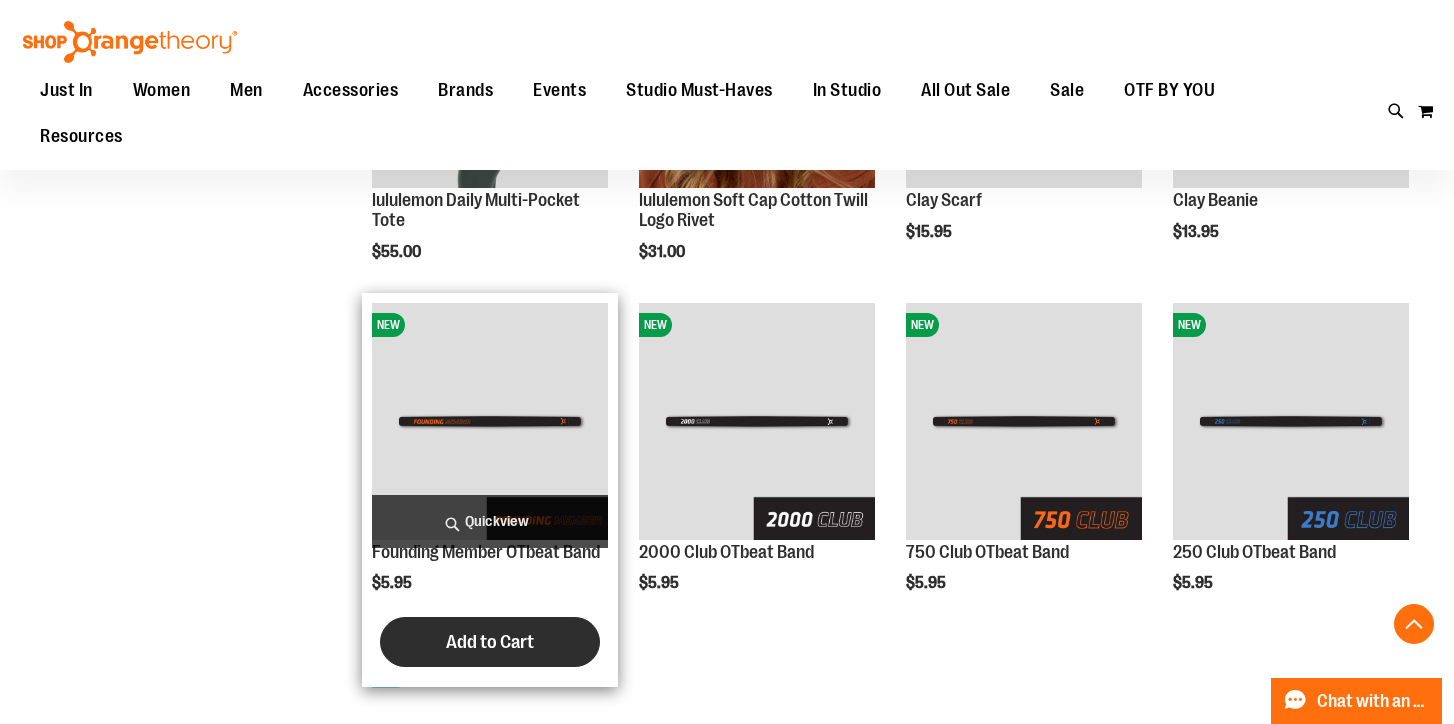 click on "Add to Cart" at bounding box center [490, 642] 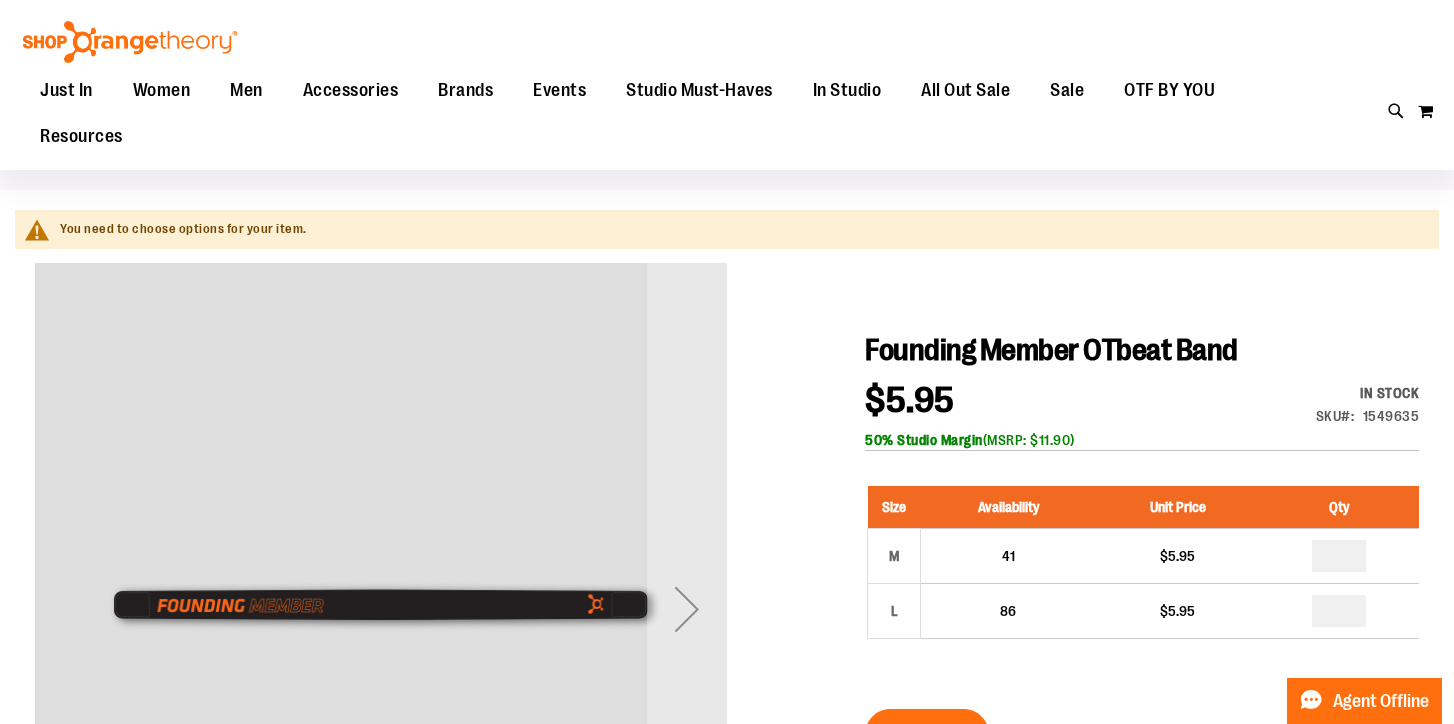 scroll, scrollTop: 84, scrollLeft: 0, axis: vertical 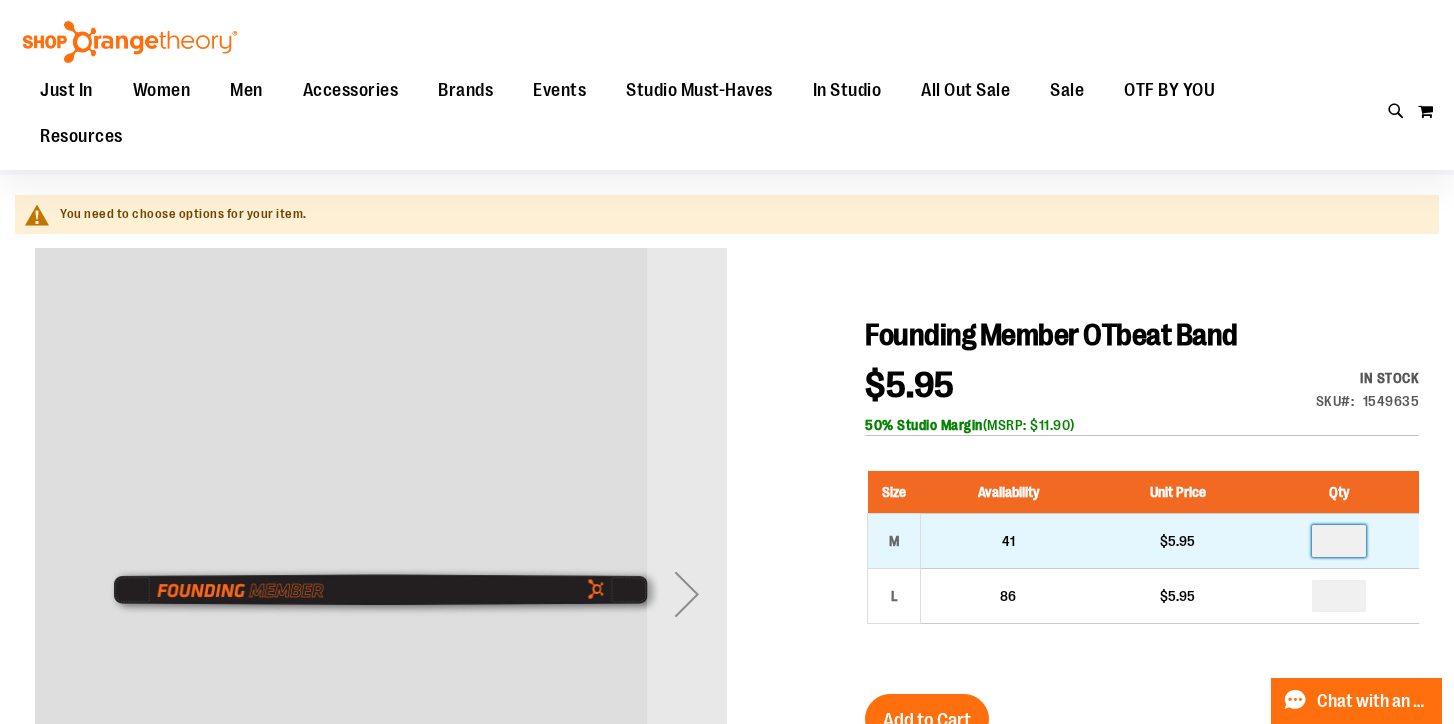 click on "*" at bounding box center (1339, 541) 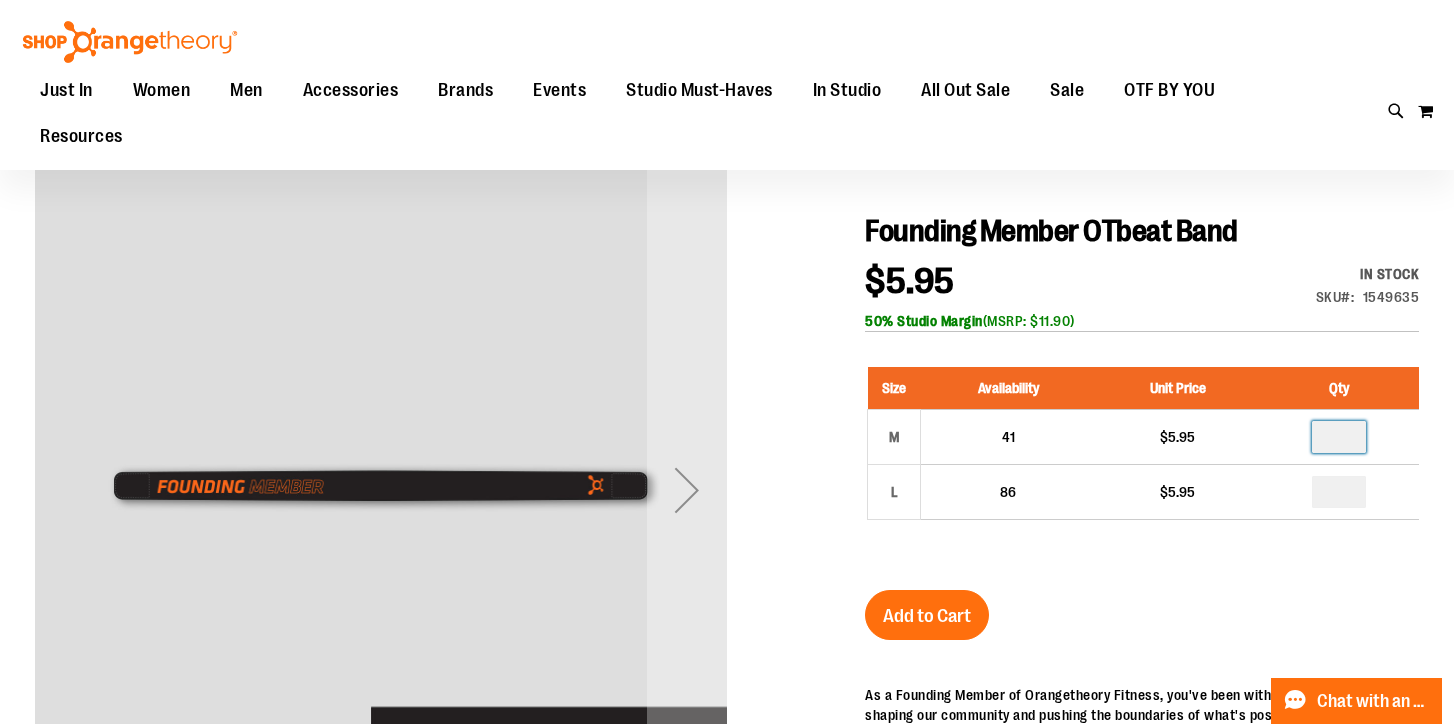 scroll, scrollTop: 194, scrollLeft: 0, axis: vertical 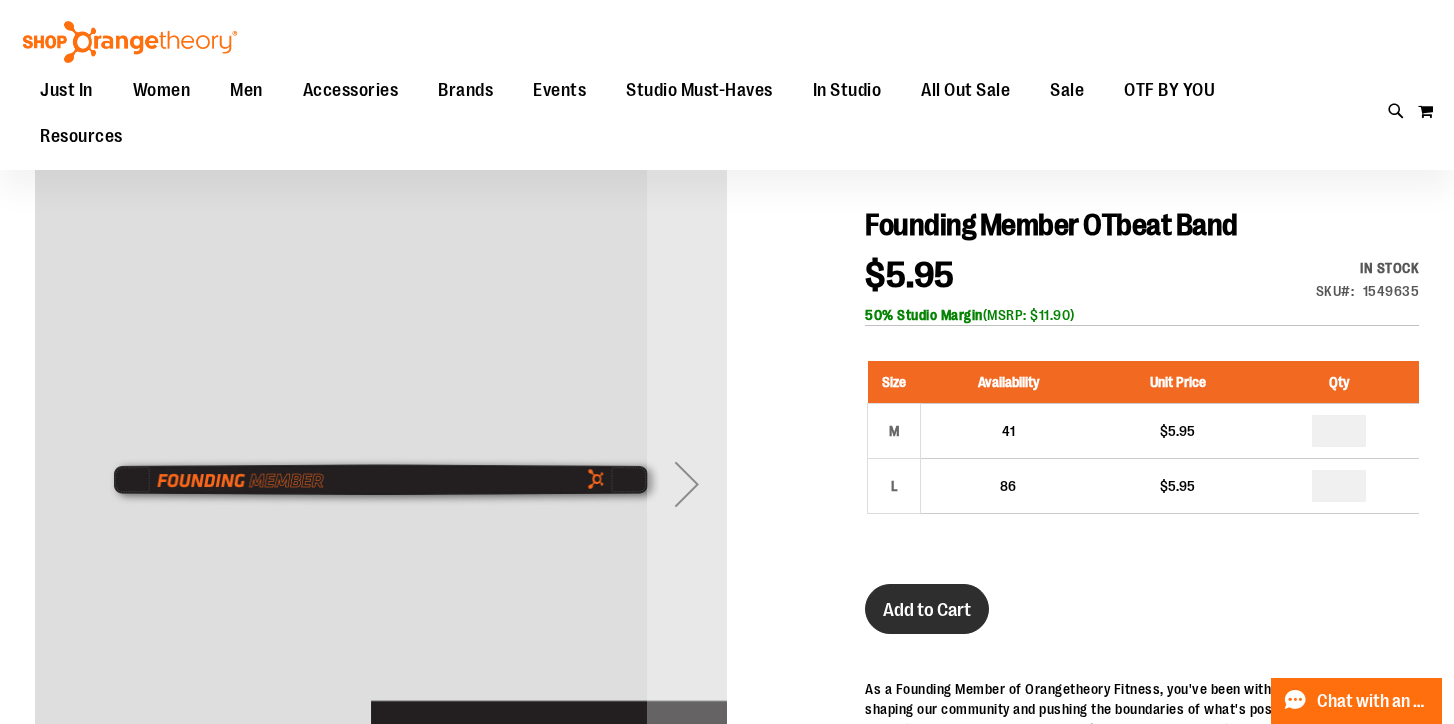 click on "Add to Cart" at bounding box center [927, 610] 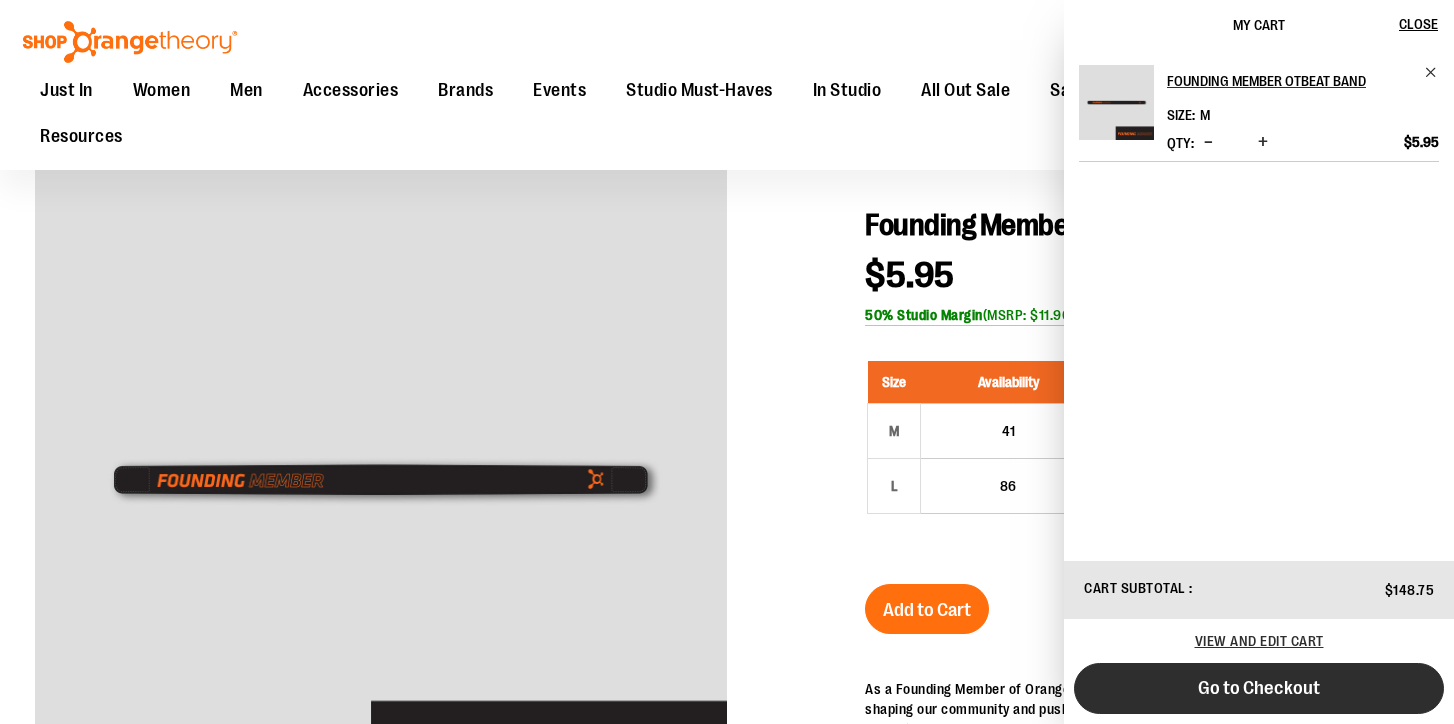 click on "Go to Checkout" at bounding box center [1259, 688] 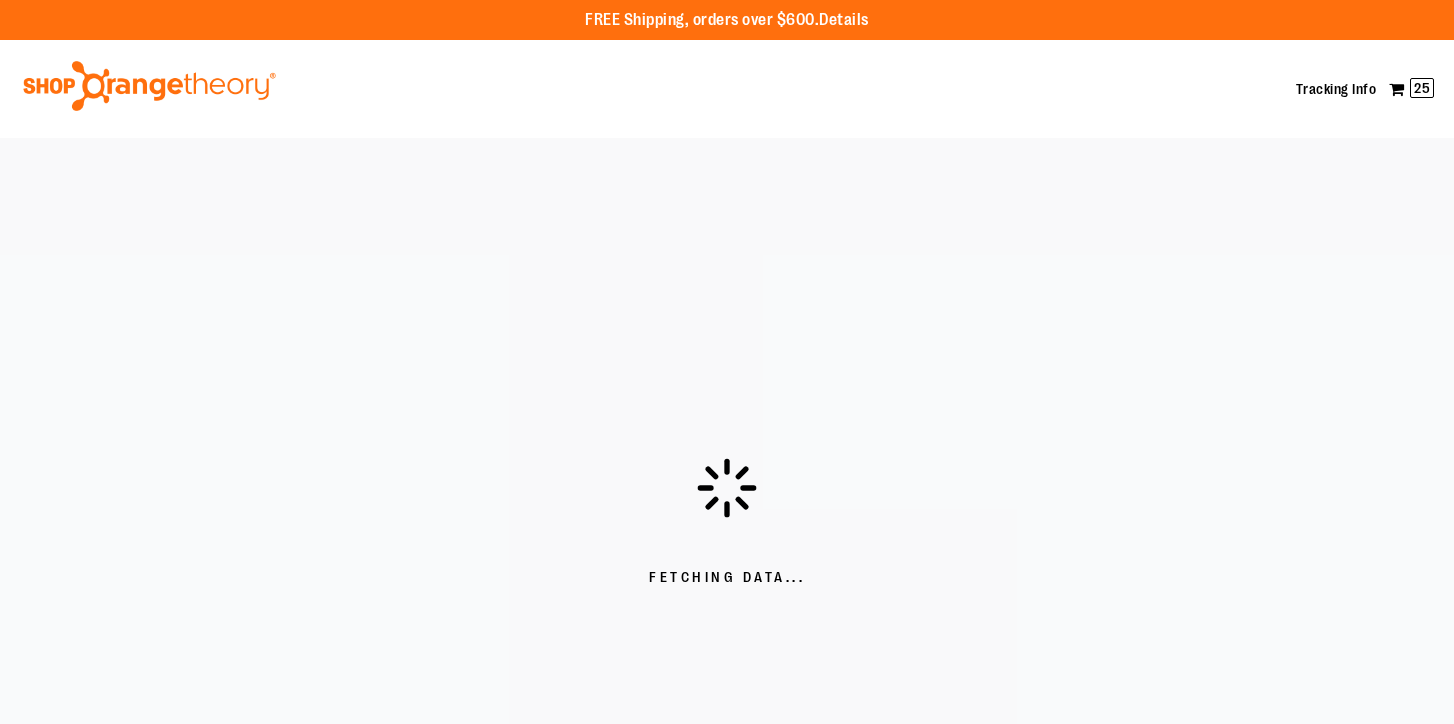 scroll, scrollTop: 0, scrollLeft: 0, axis: both 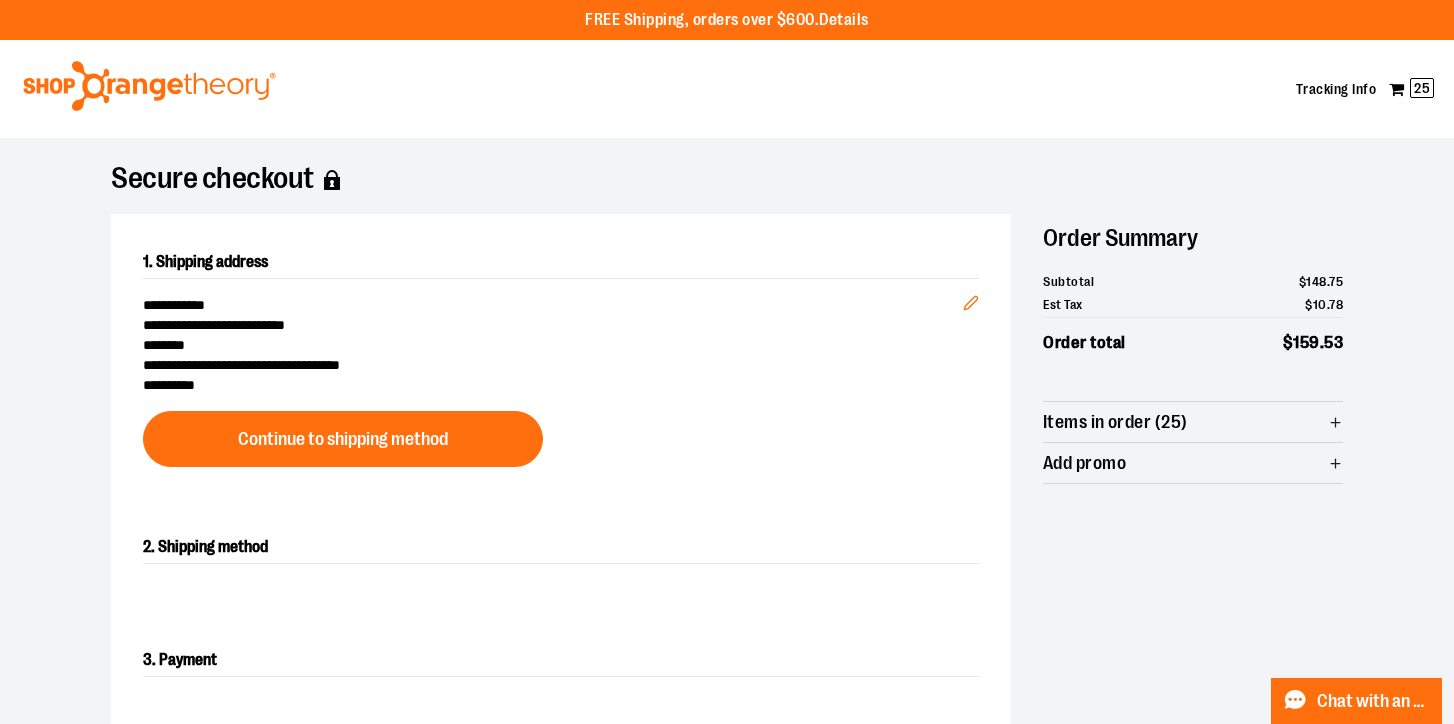 click at bounding box center (727, 724) 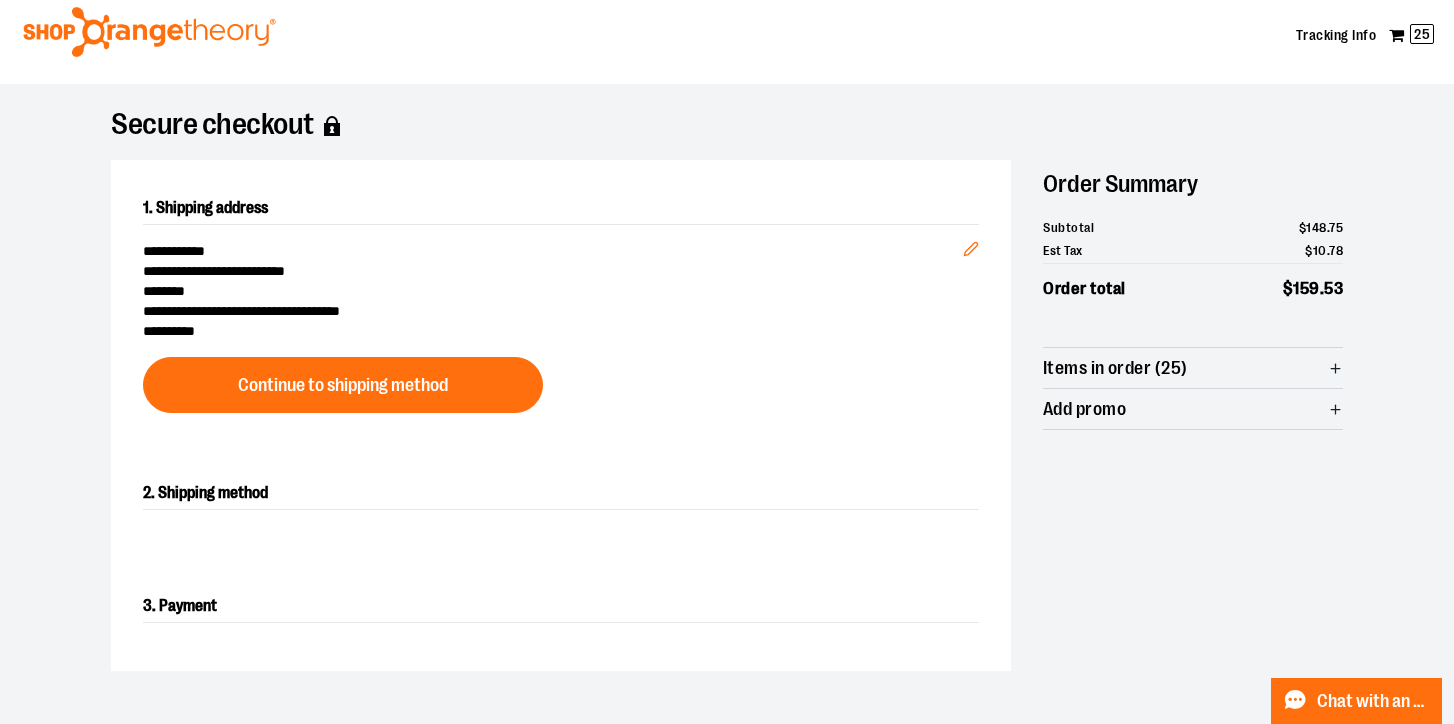 scroll, scrollTop: 72, scrollLeft: 0, axis: vertical 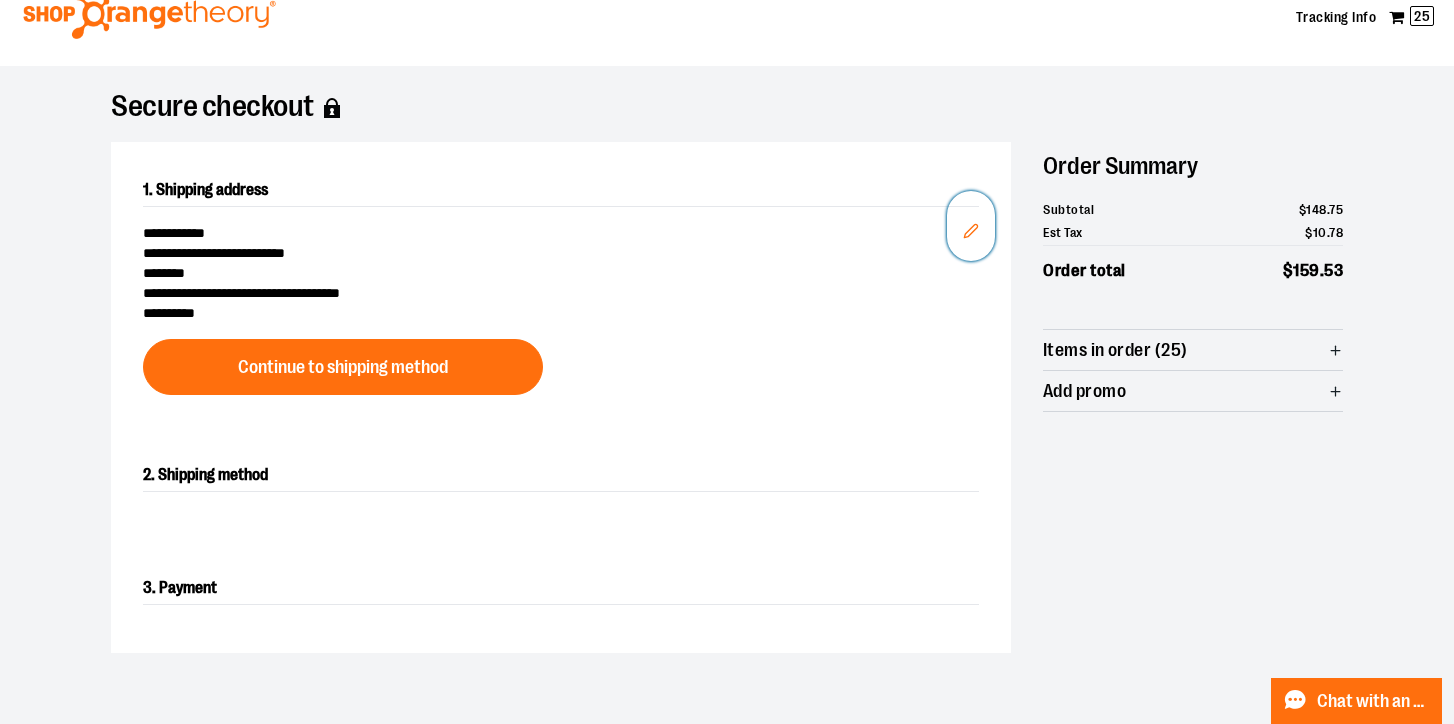 click 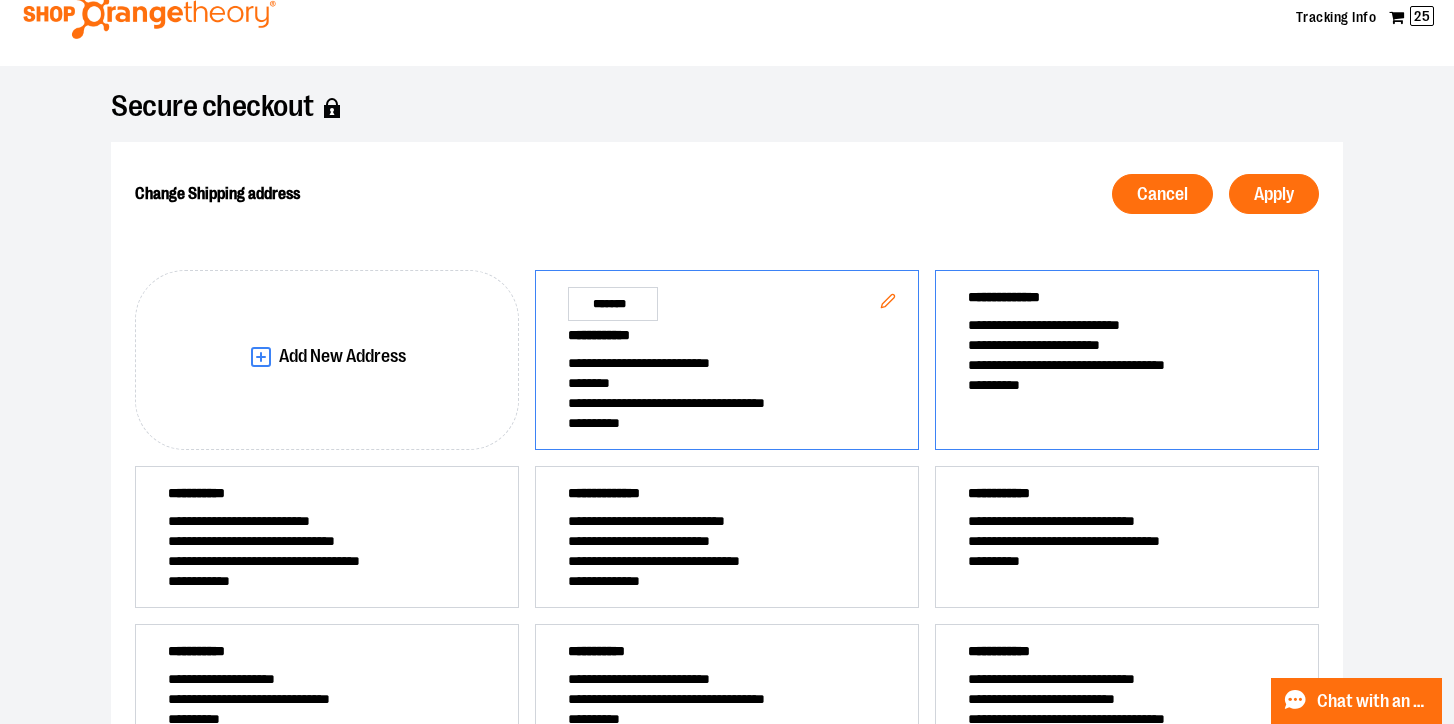 click on "**********" at bounding box center [1127, 345] 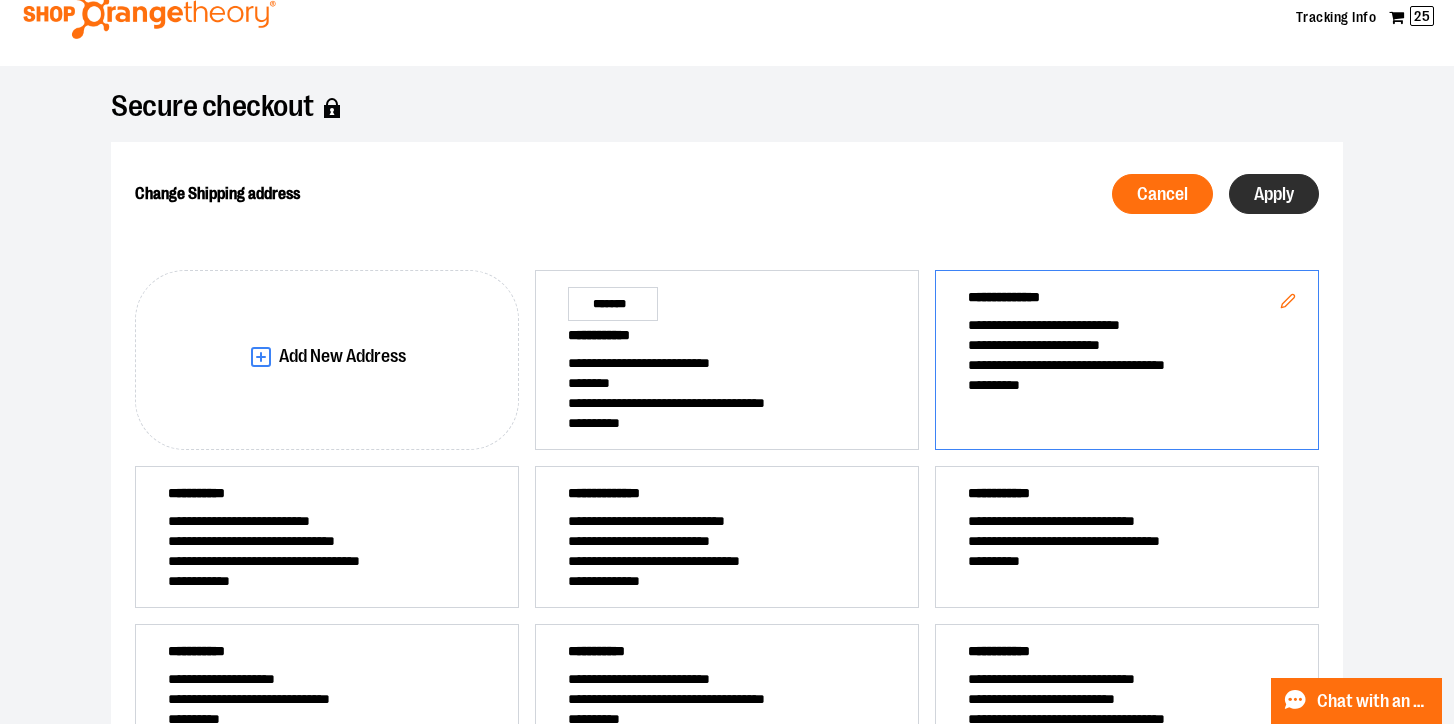 click on "Apply" at bounding box center (1274, 194) 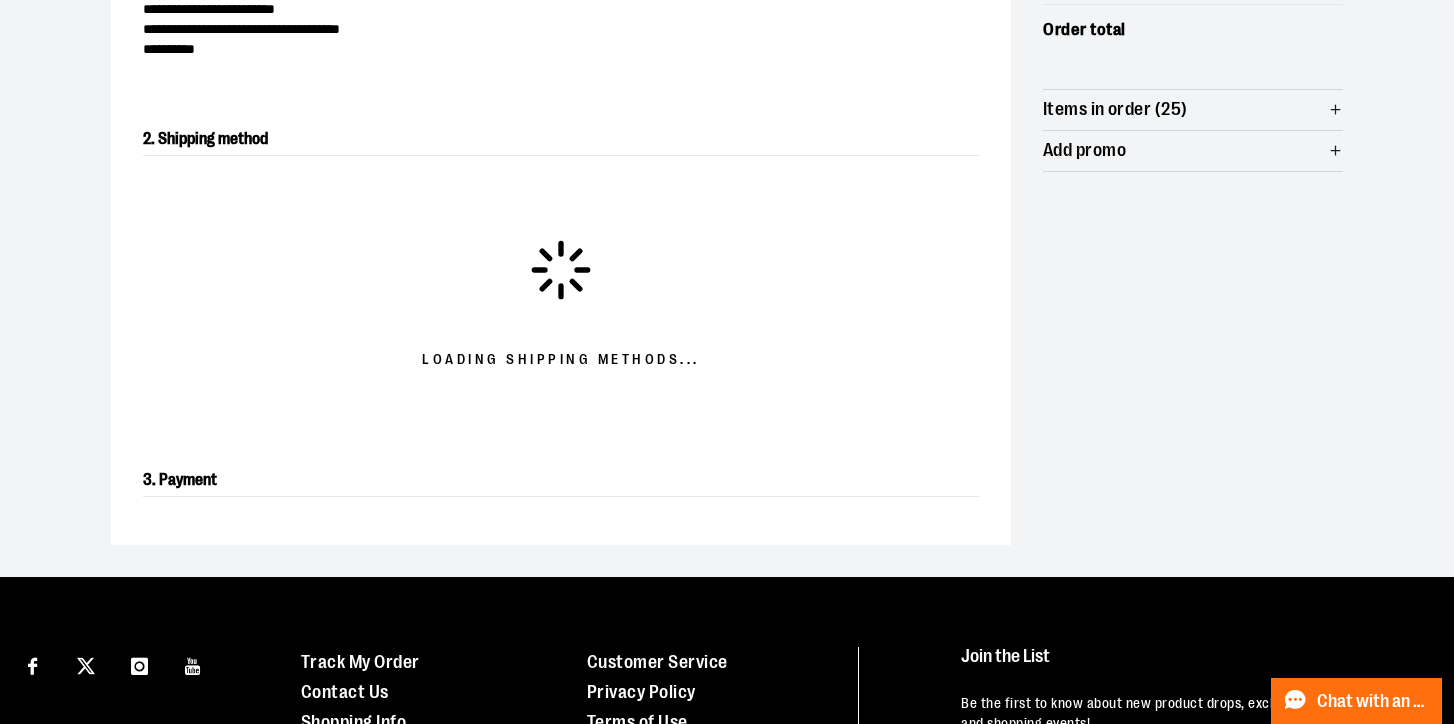 scroll, scrollTop: 341, scrollLeft: 0, axis: vertical 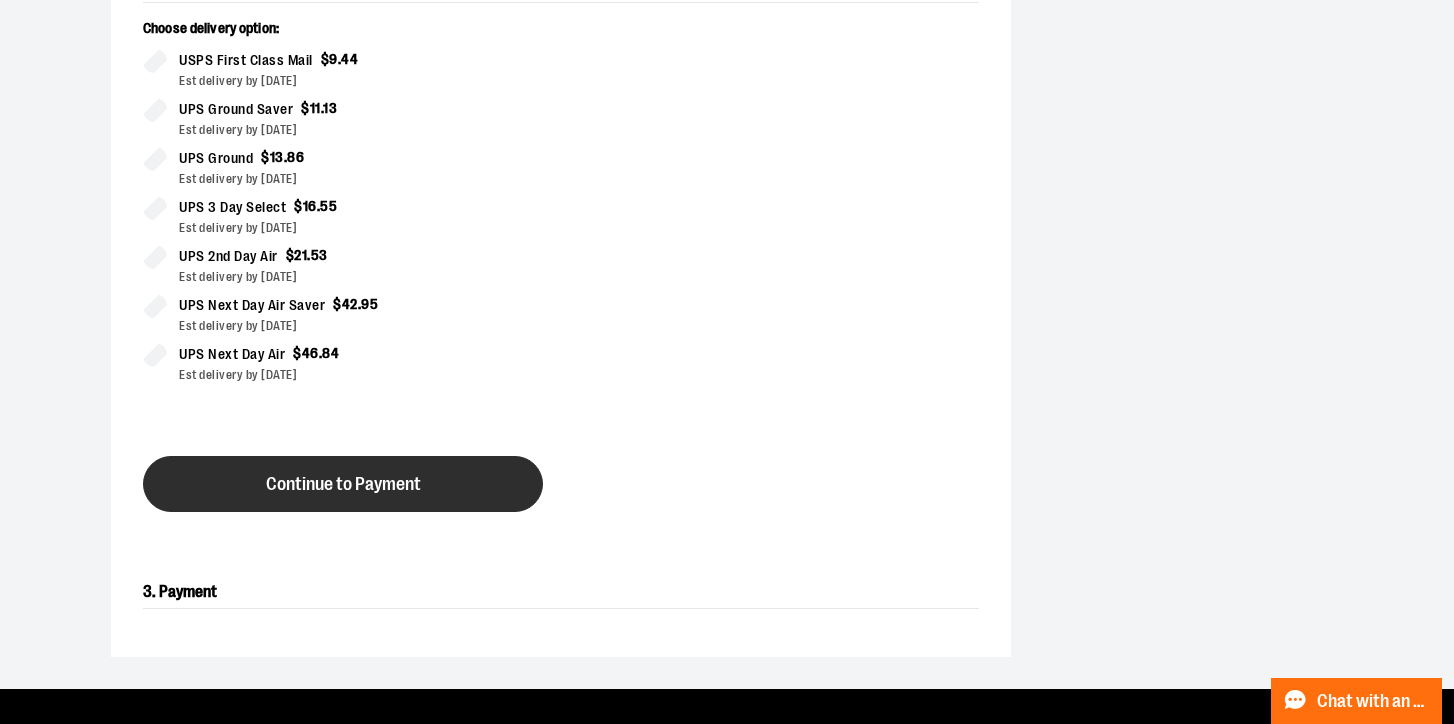 click on "Continue to Payment" at bounding box center (343, 484) 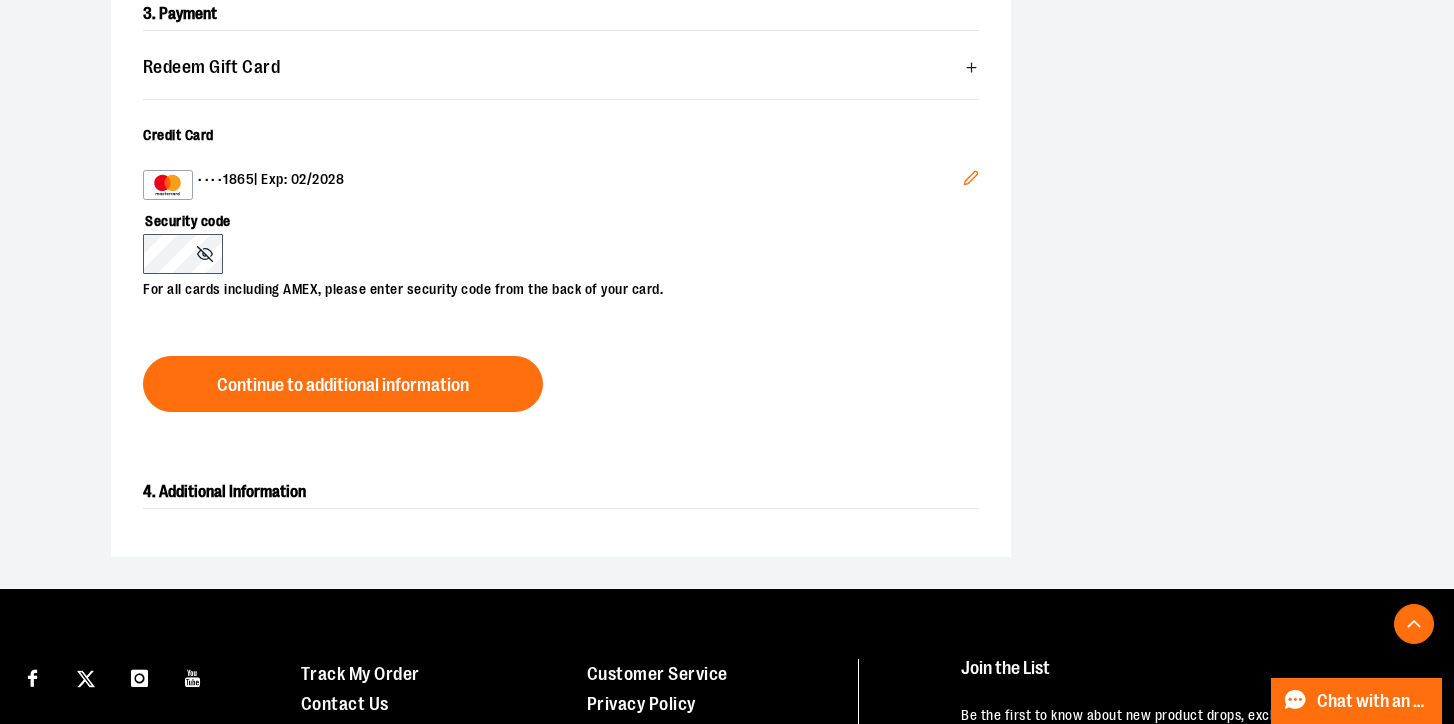 scroll, scrollTop: 659, scrollLeft: 0, axis: vertical 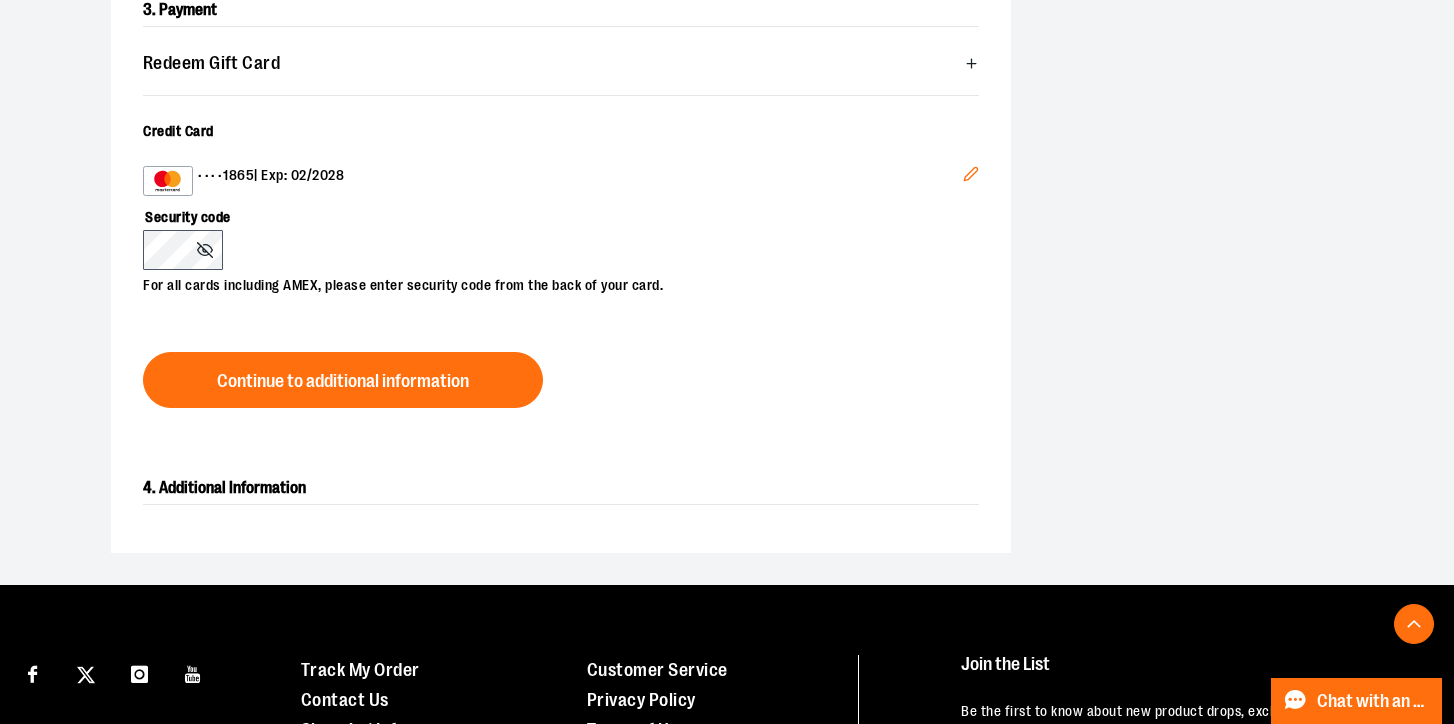 click 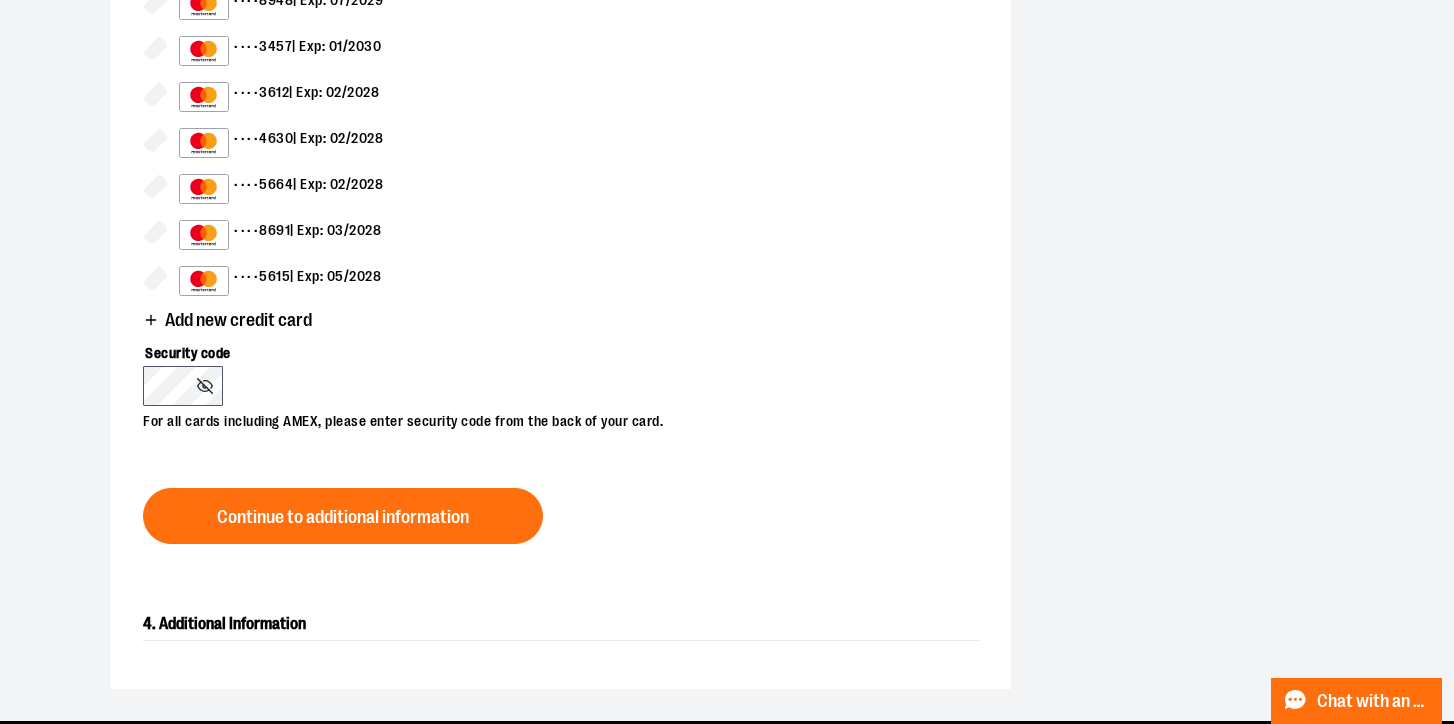 scroll, scrollTop: 1255, scrollLeft: 0, axis: vertical 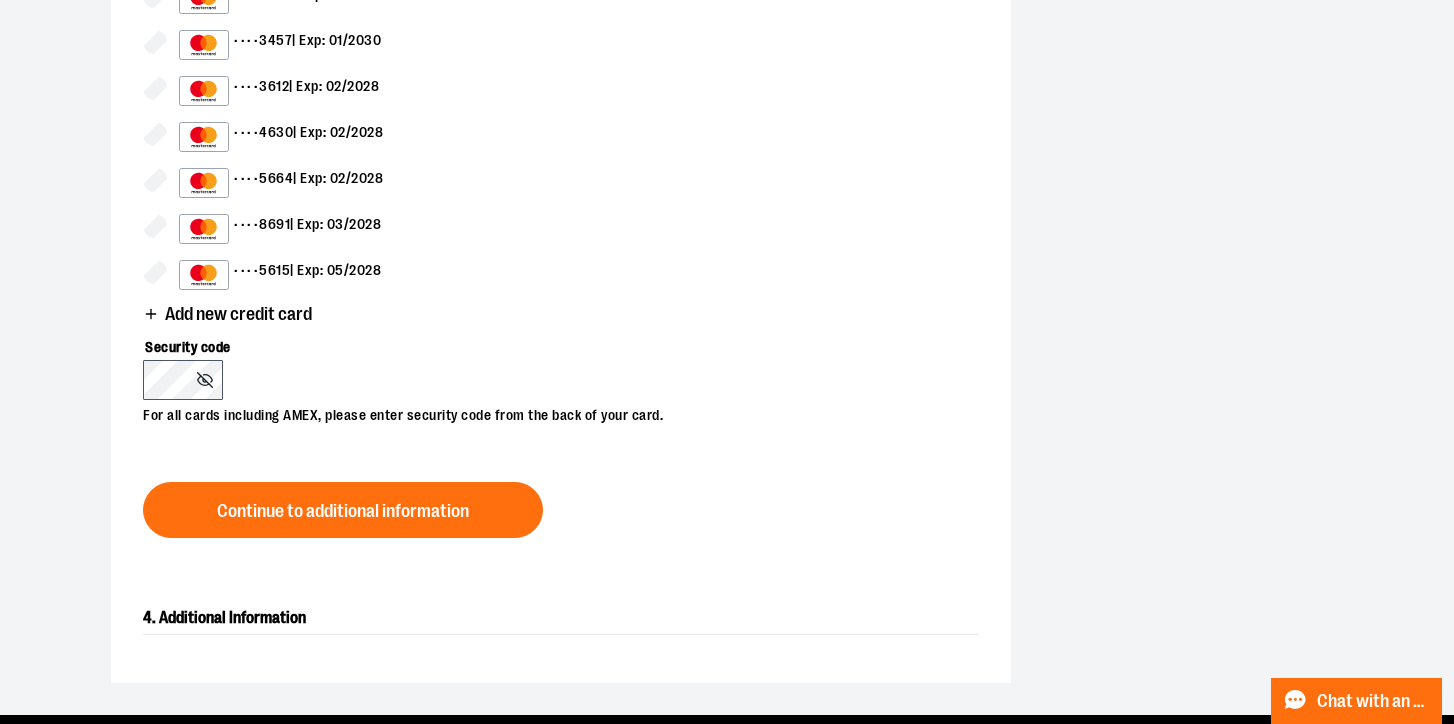 click on "Add new credit card" at bounding box center [238, 314] 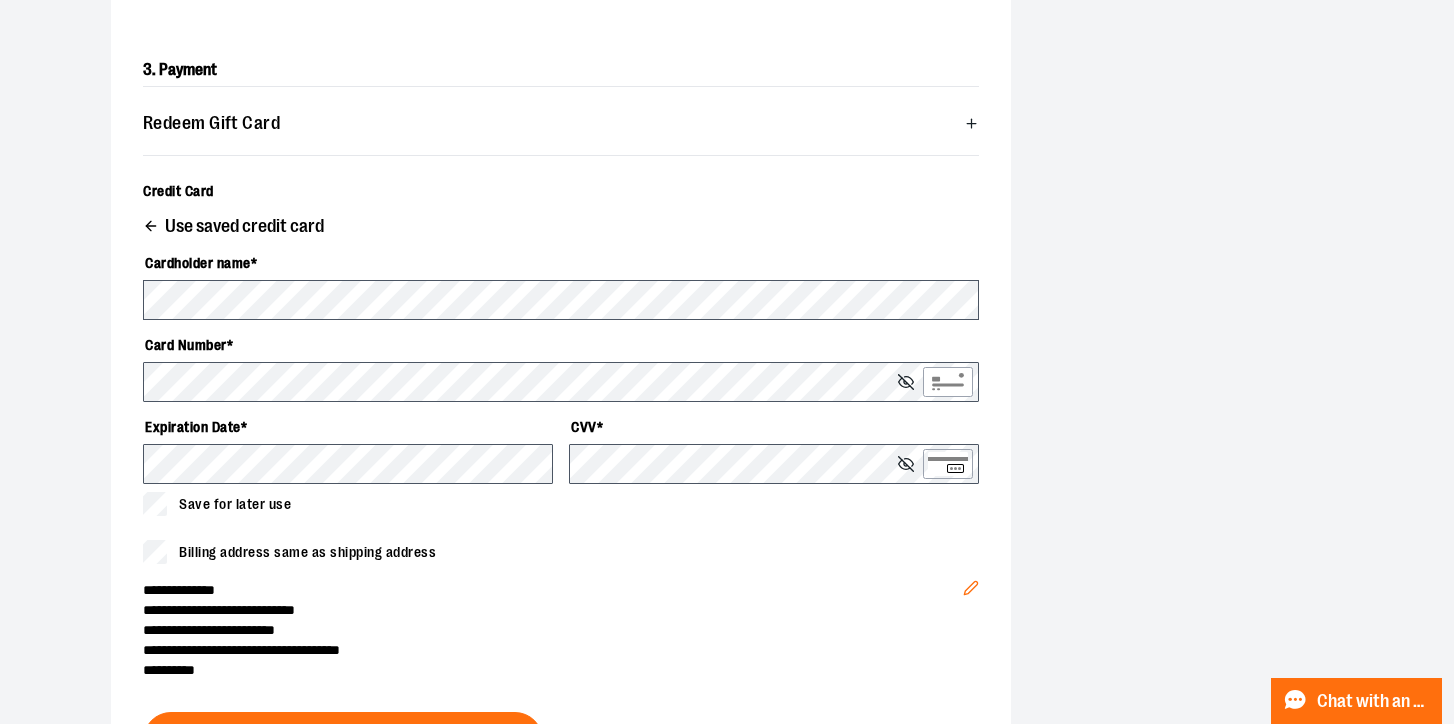 scroll, scrollTop: 559, scrollLeft: 0, axis: vertical 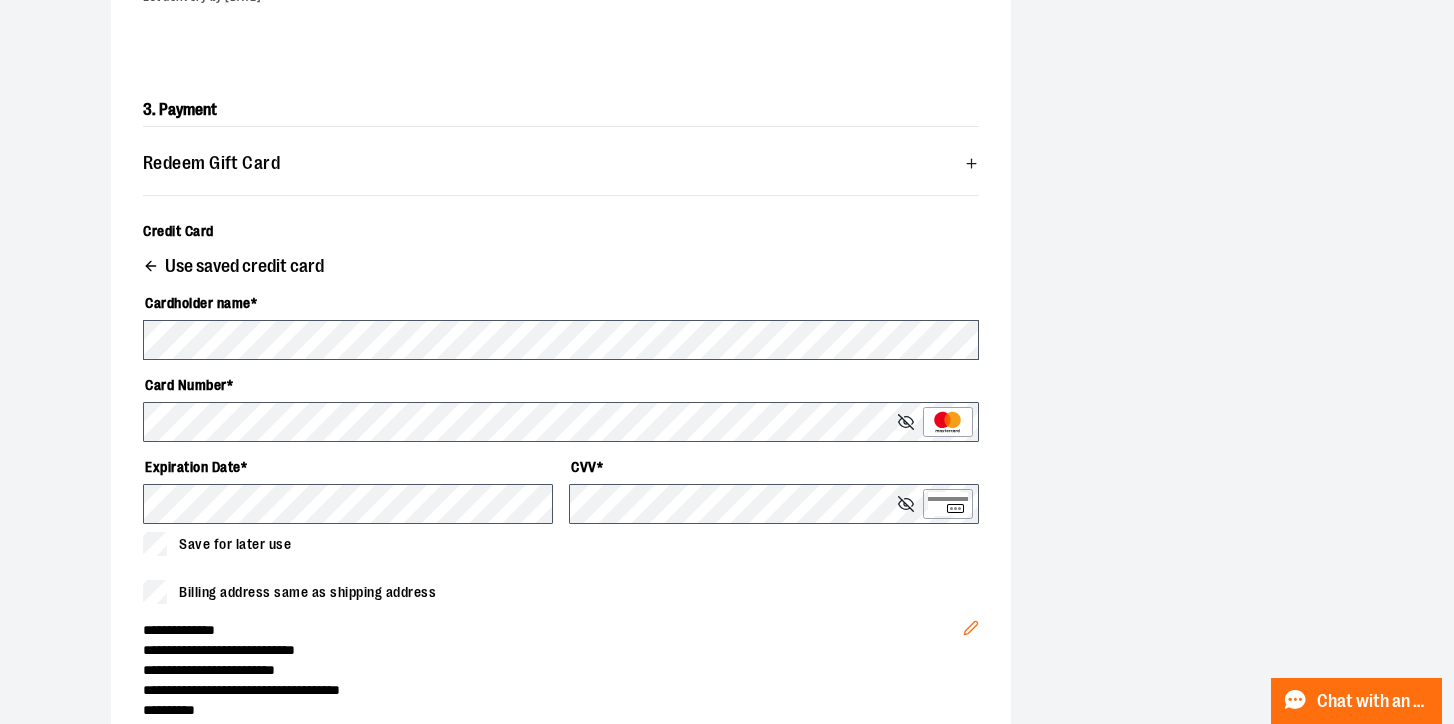 click on "**********" at bounding box center [553, 662] 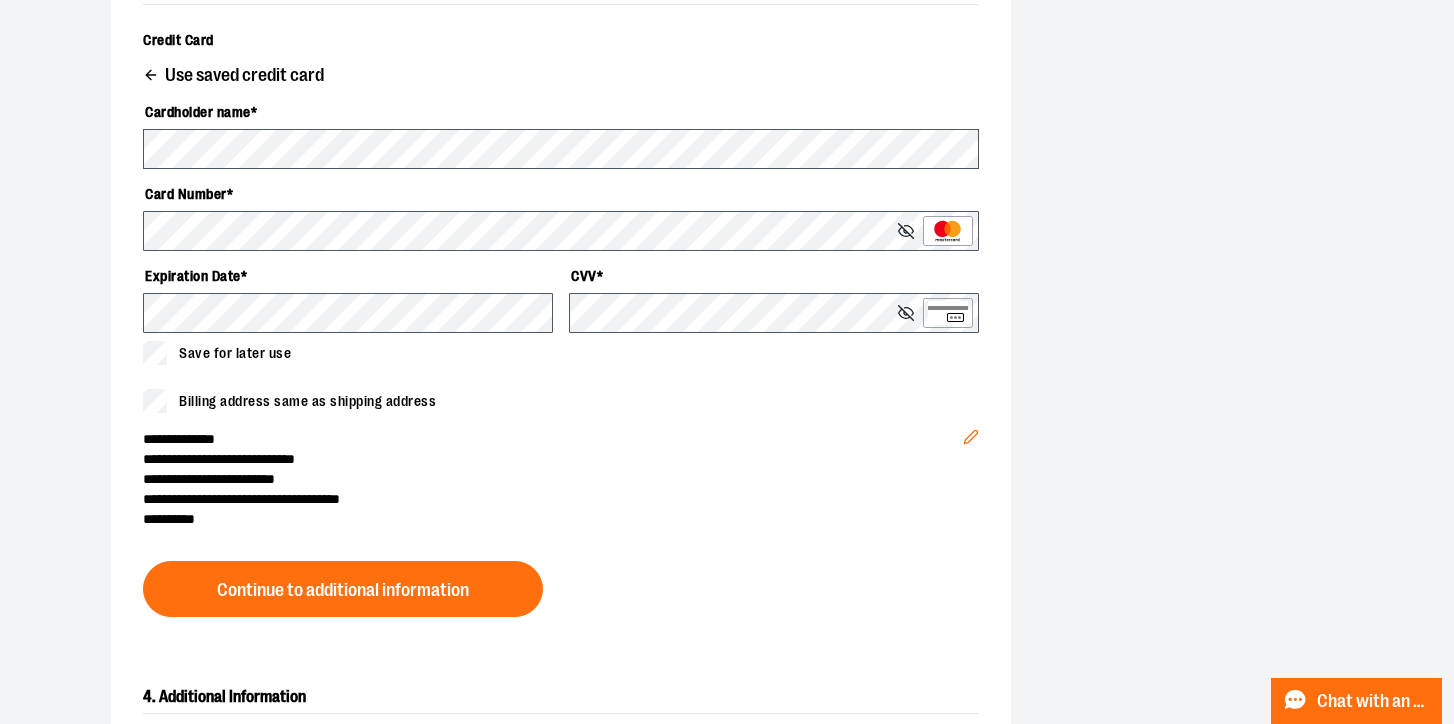 scroll, scrollTop: 759, scrollLeft: 0, axis: vertical 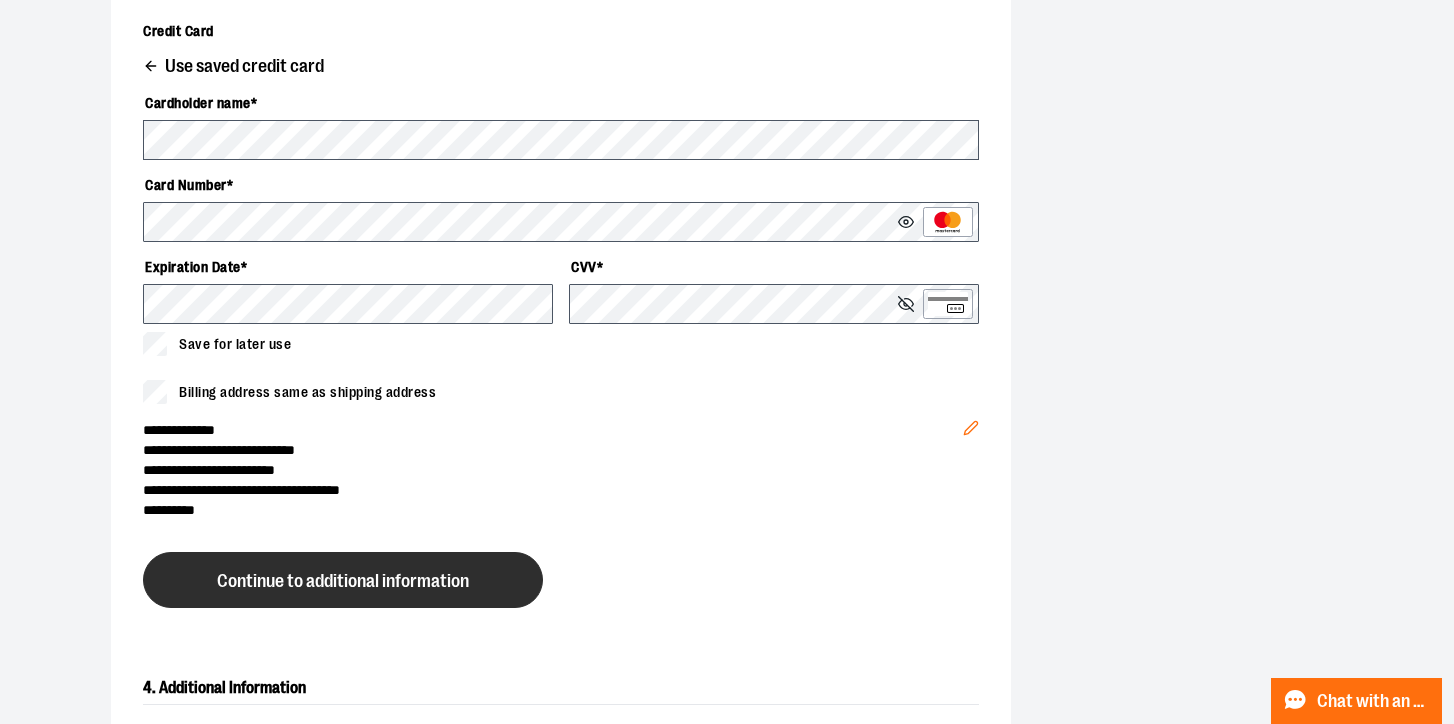 click on "Continue to additional information" at bounding box center [343, 581] 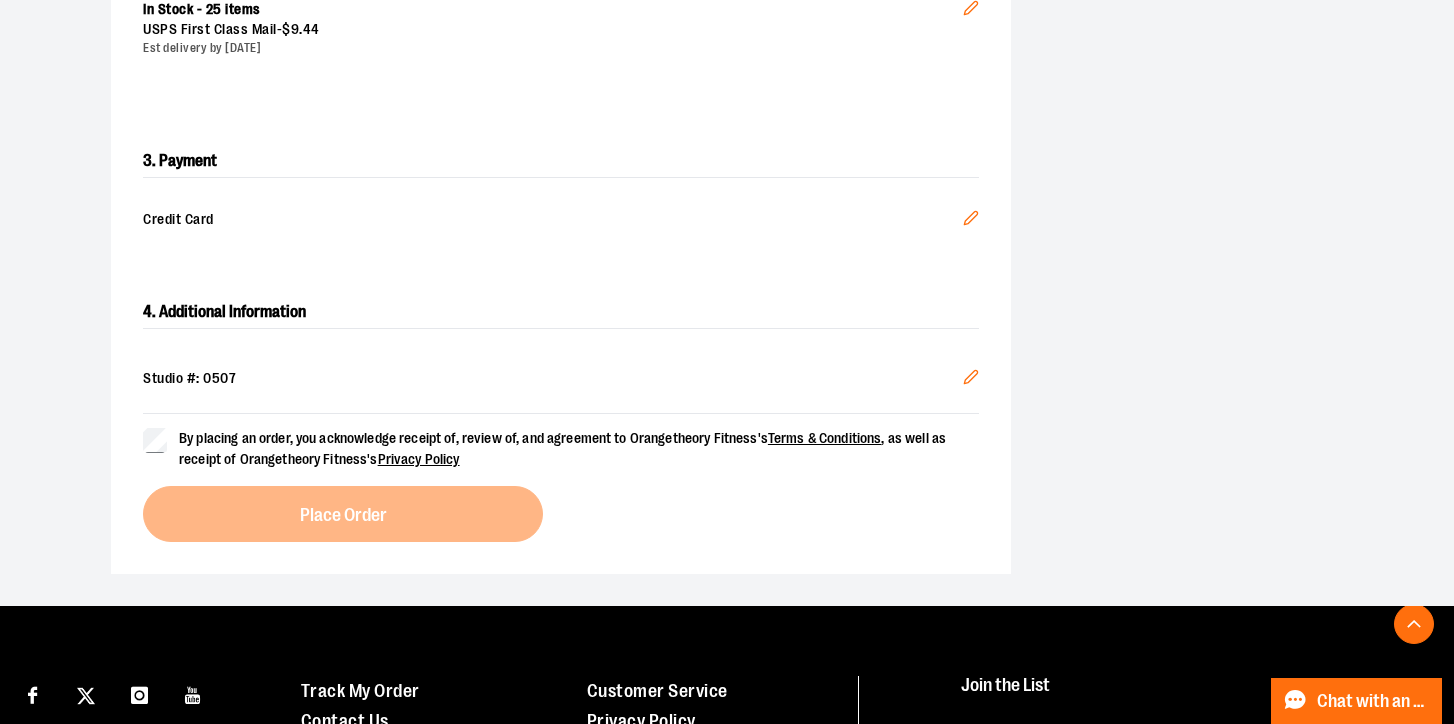 scroll, scrollTop: 538, scrollLeft: 0, axis: vertical 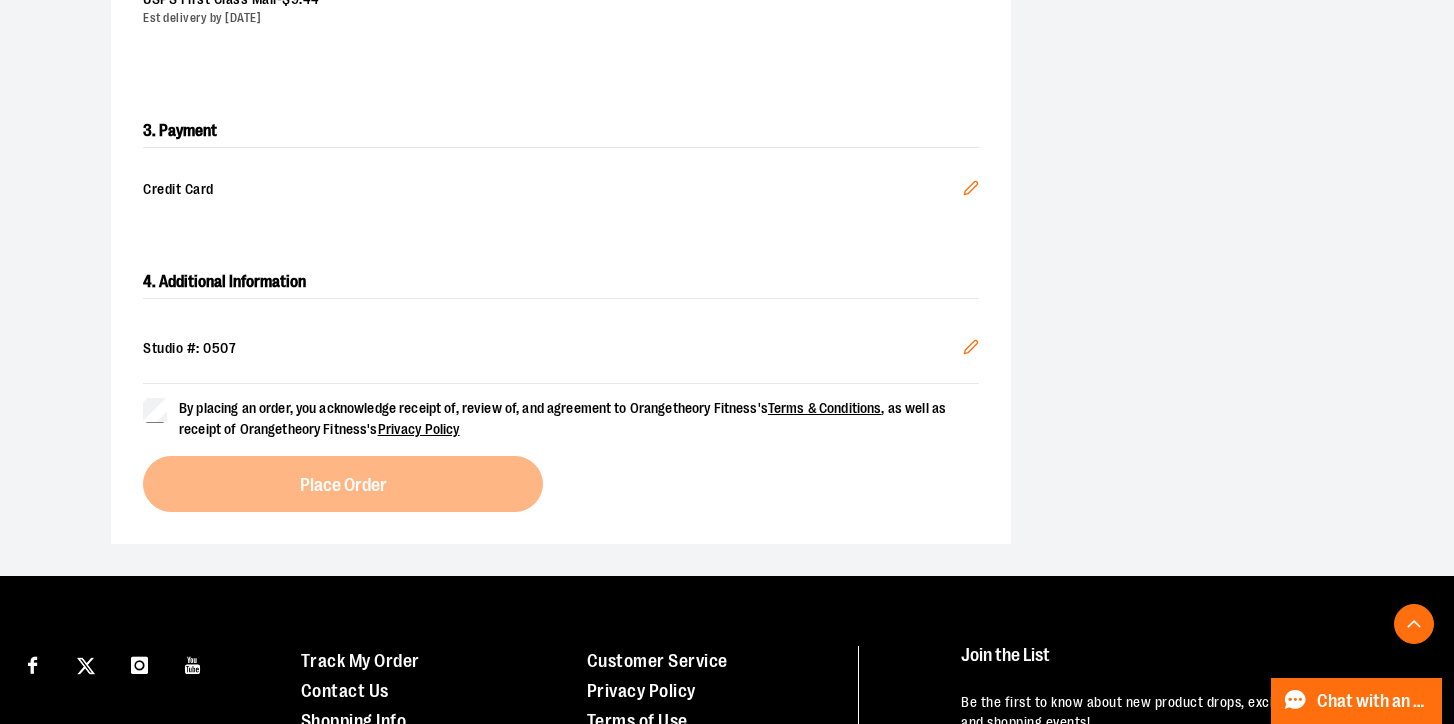 click 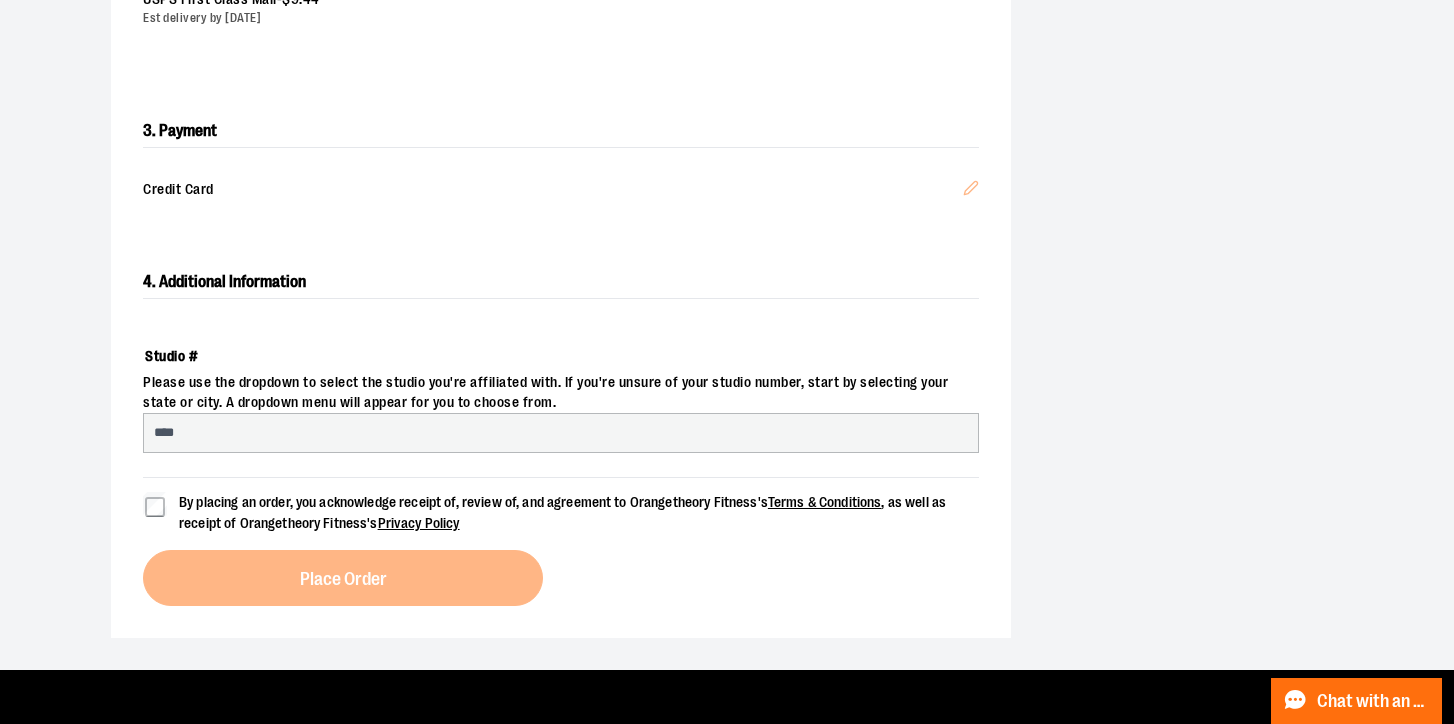 select on "***" 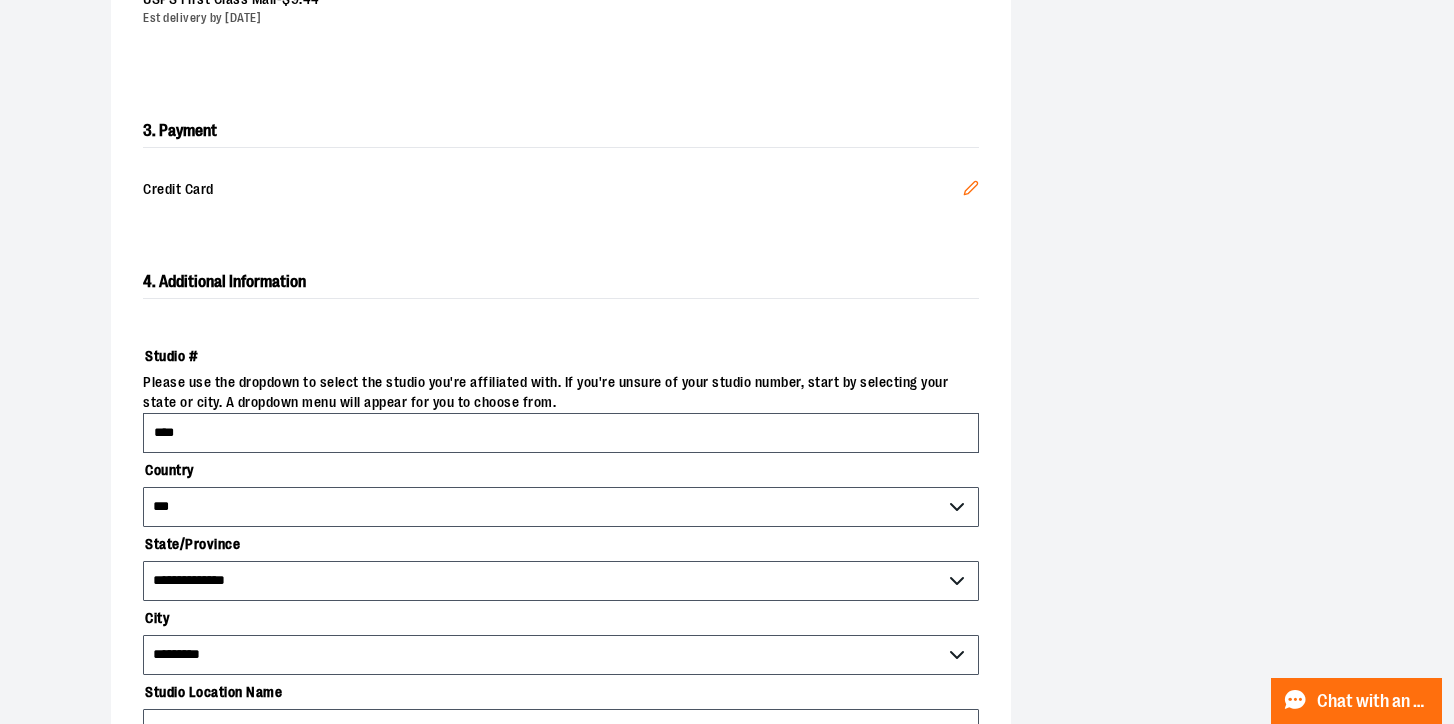 click on "****" at bounding box center [561, 433] 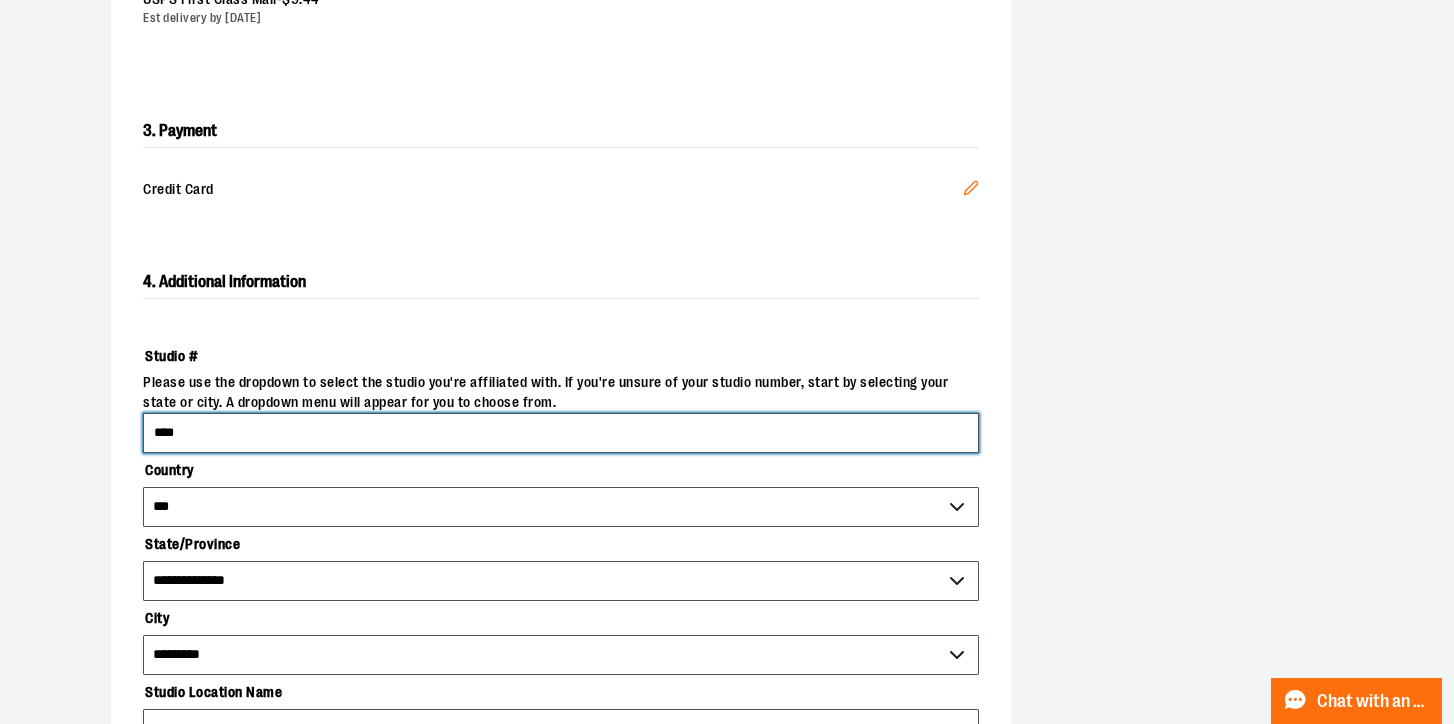 click on "****" at bounding box center (561, 433) 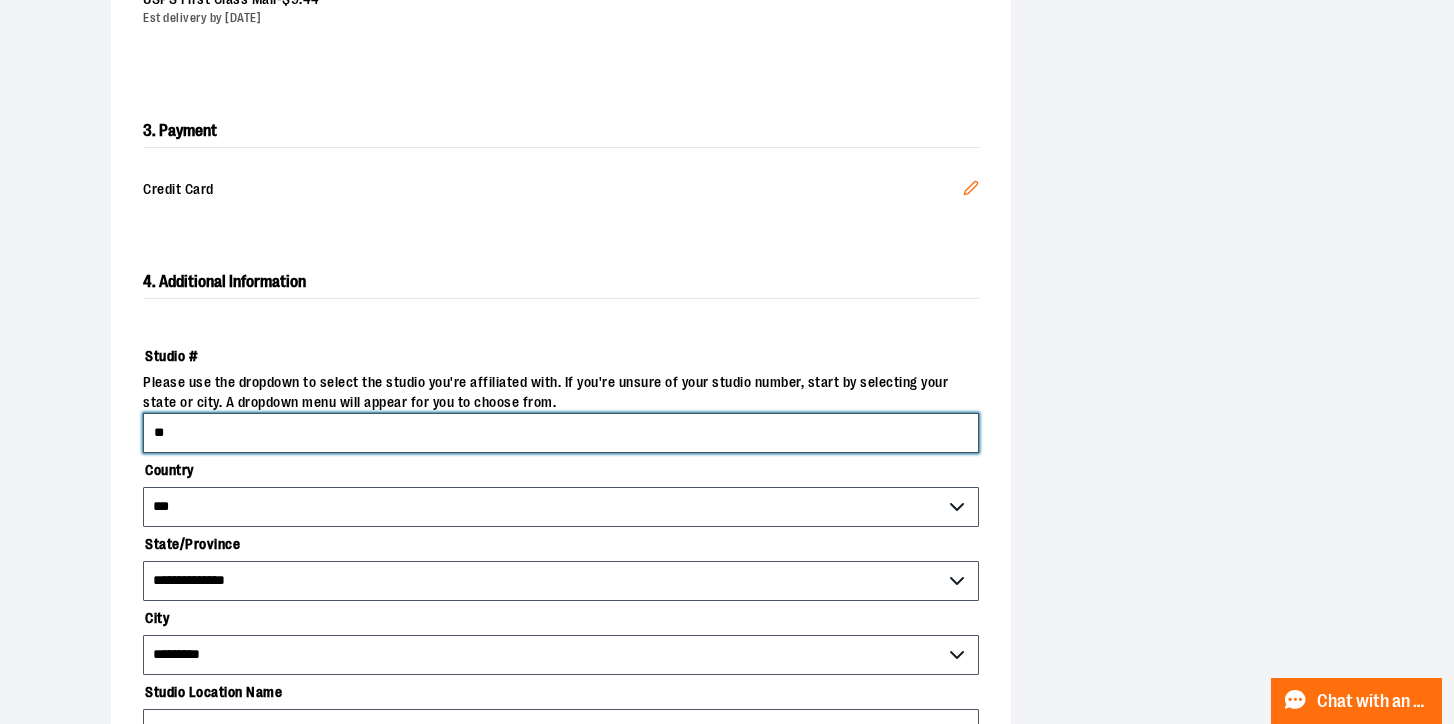 type on "*" 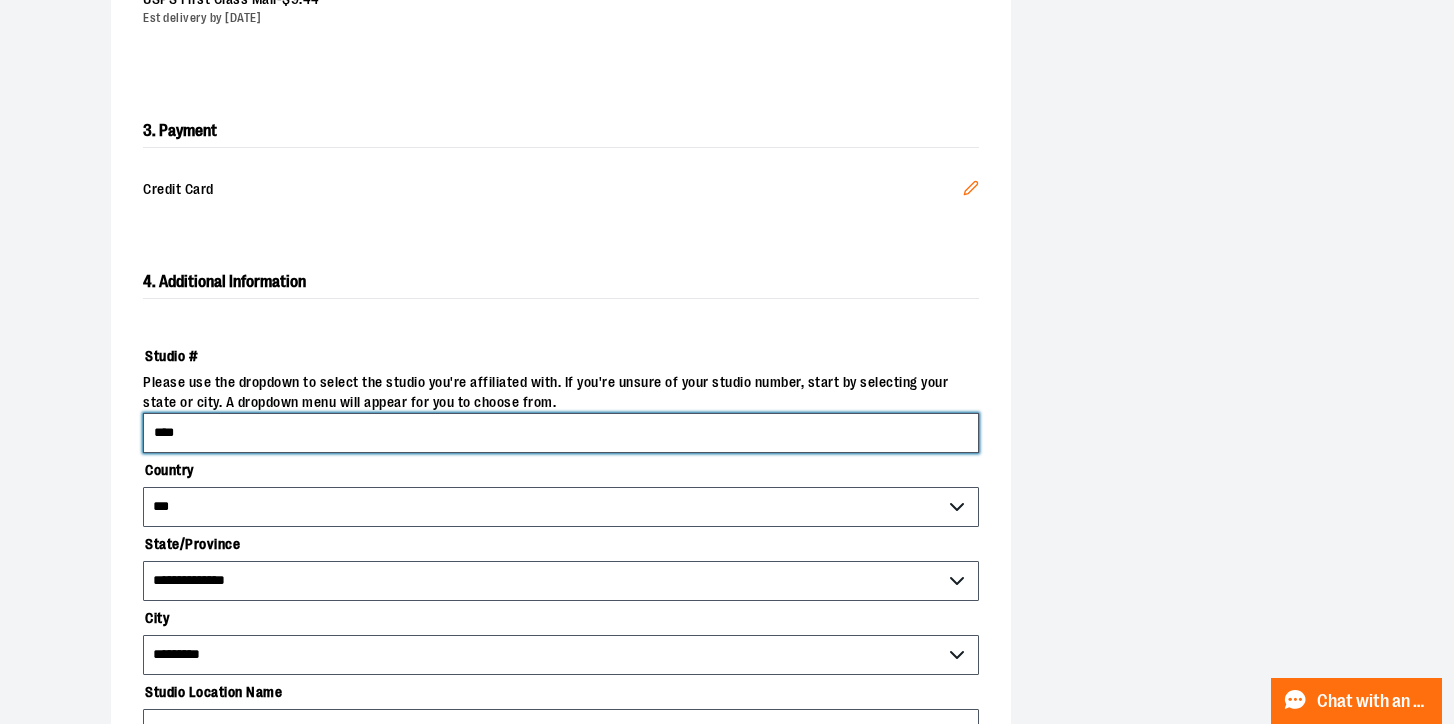 type on "****" 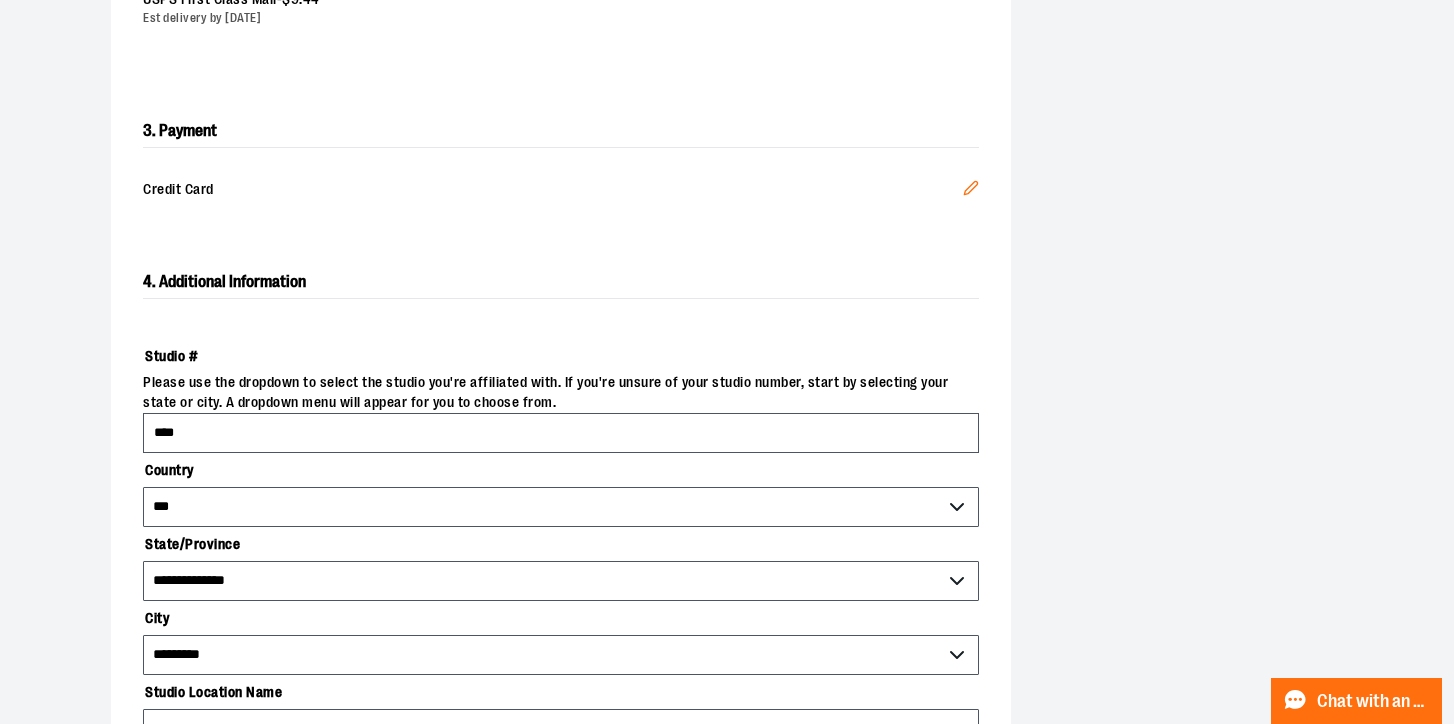 click on "**********" at bounding box center [561, 584] 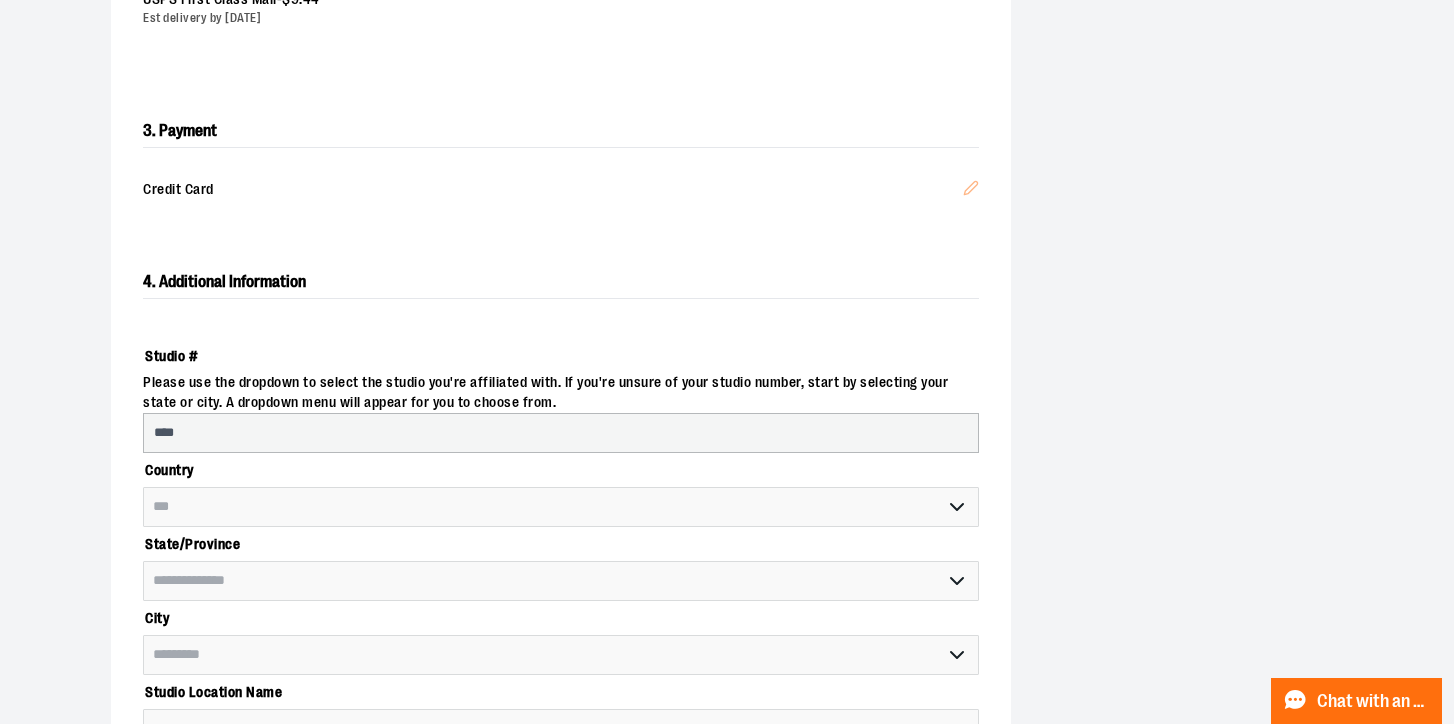 select on "**********" 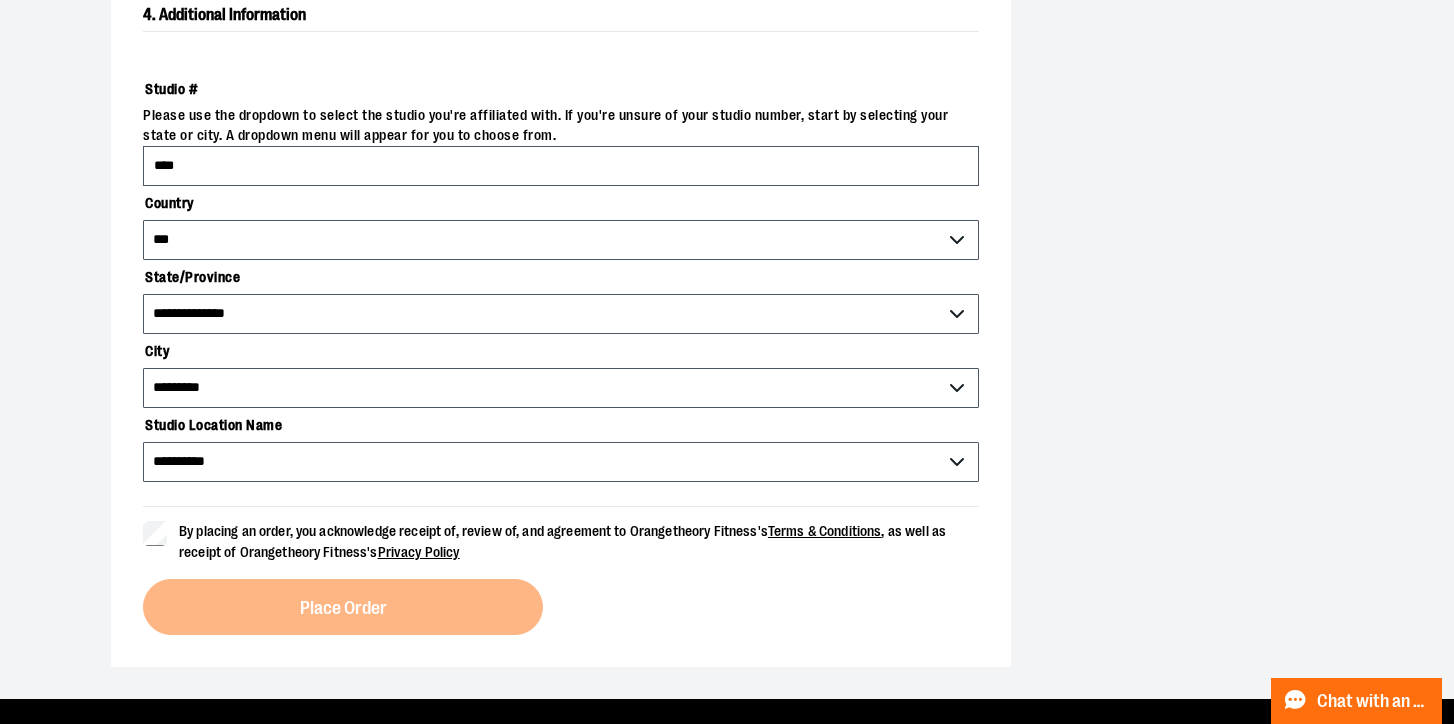 scroll, scrollTop: 903, scrollLeft: 0, axis: vertical 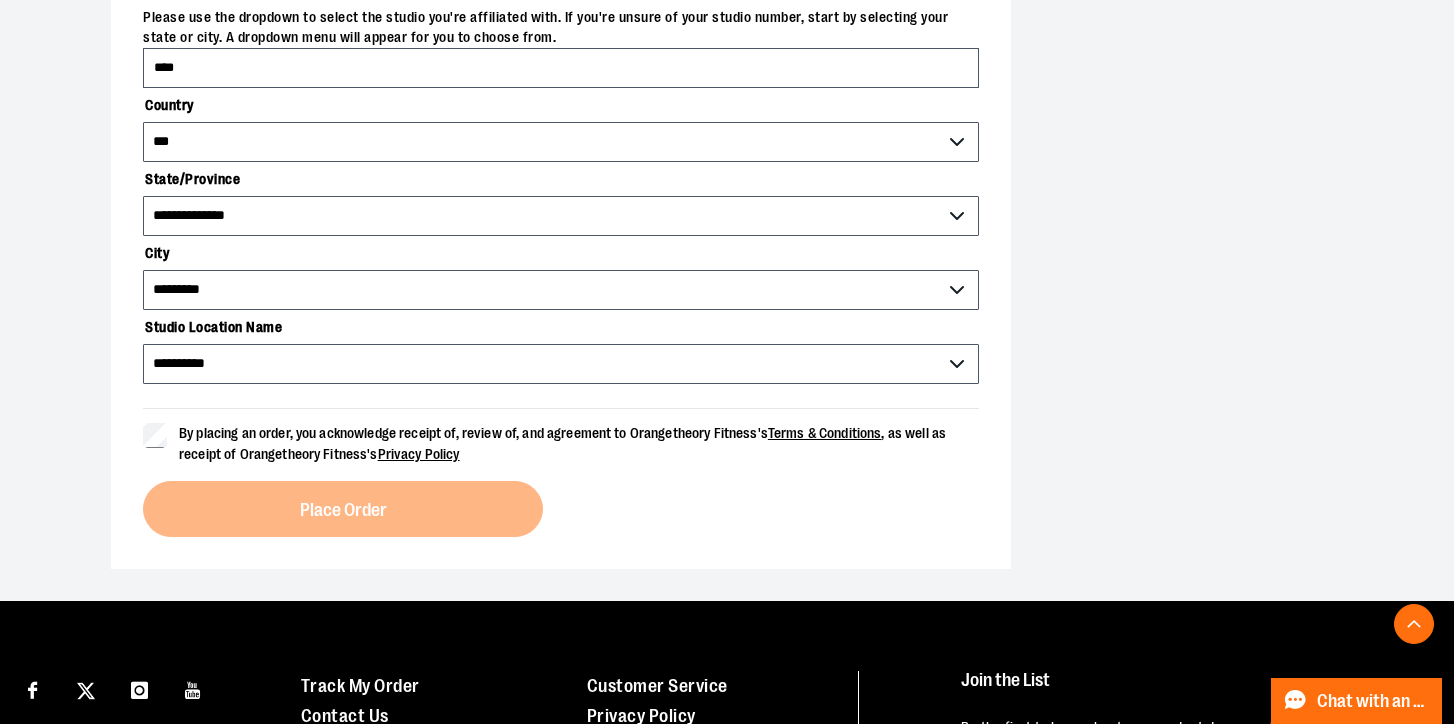 click on "By placing an order, you acknowledge receipt of, review of, and agreement to Orangetheory Fitness's  Terms & Conditions ,  as well as receipt of Orangetheory Fitness's  Privacy Policy" at bounding box center [562, 443] 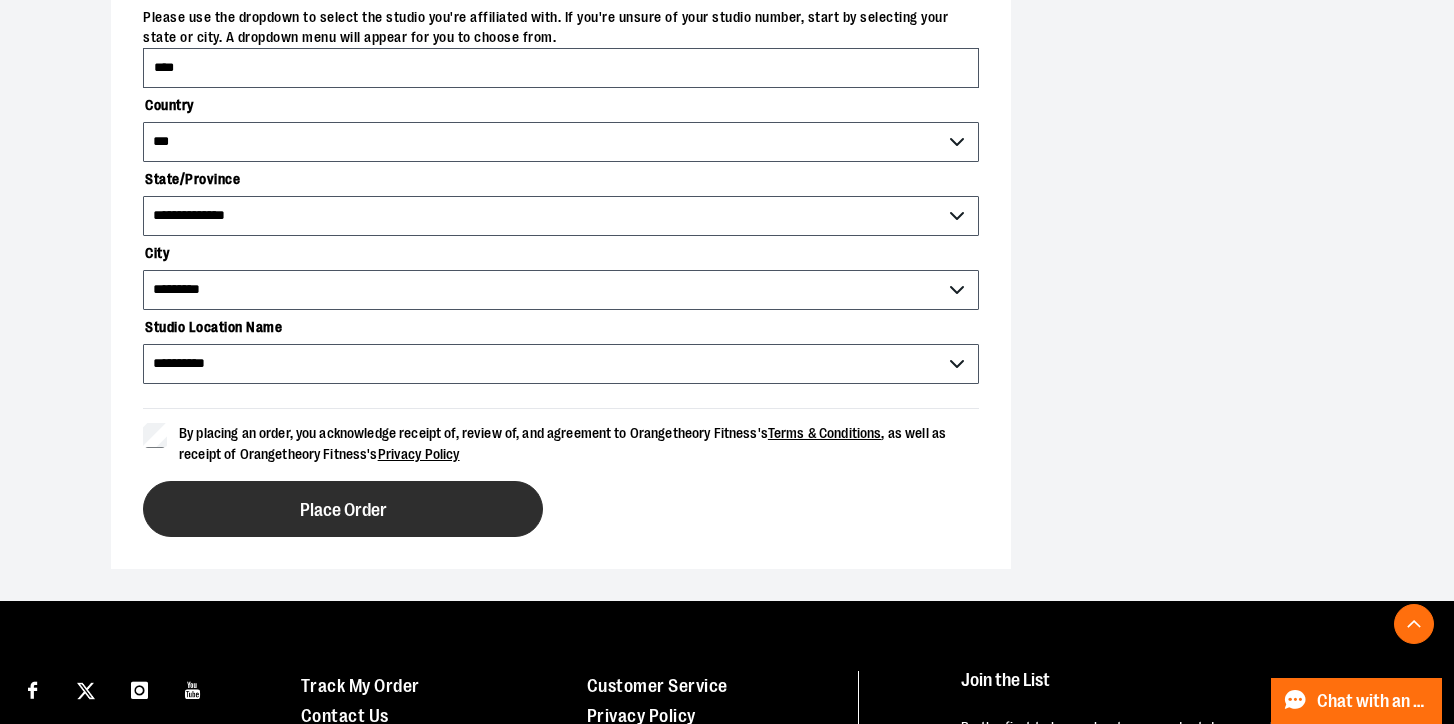 click on "Place Order" at bounding box center (343, 510) 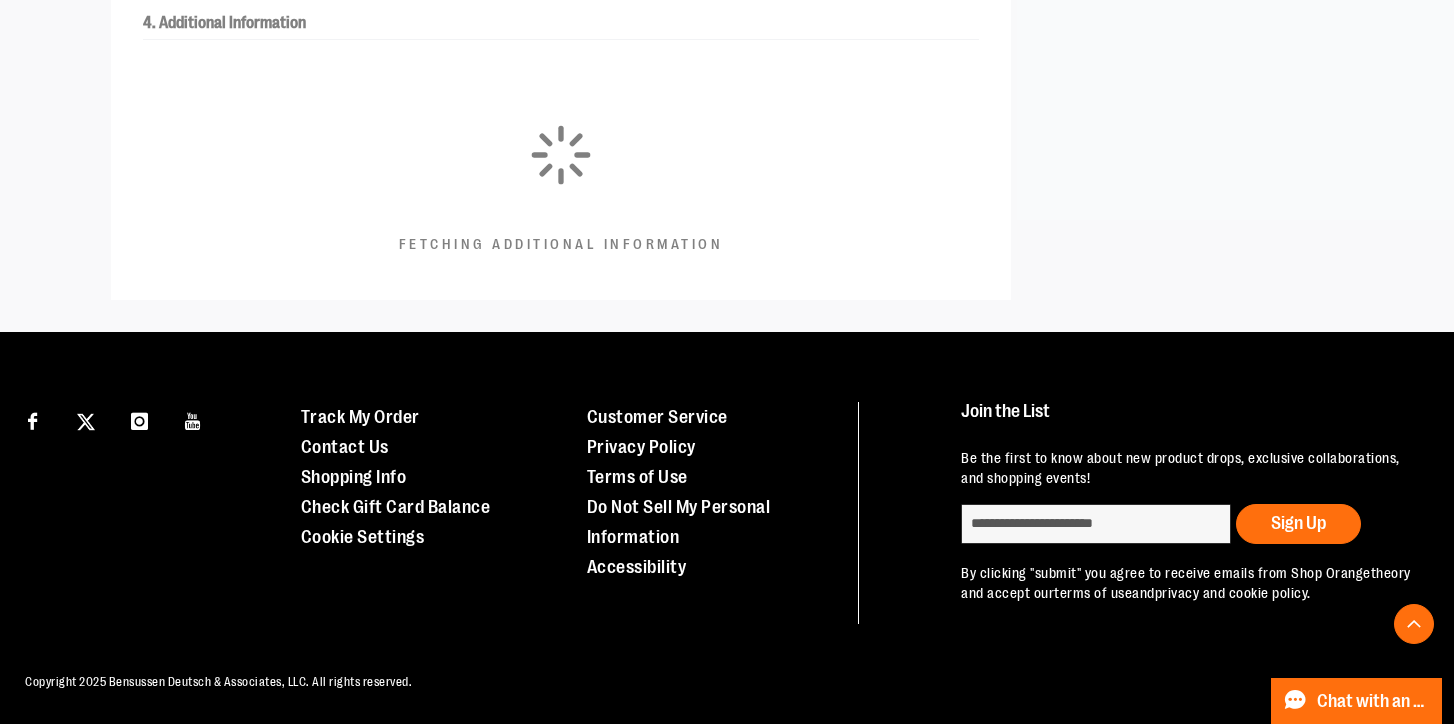 scroll, scrollTop: 574, scrollLeft: 0, axis: vertical 